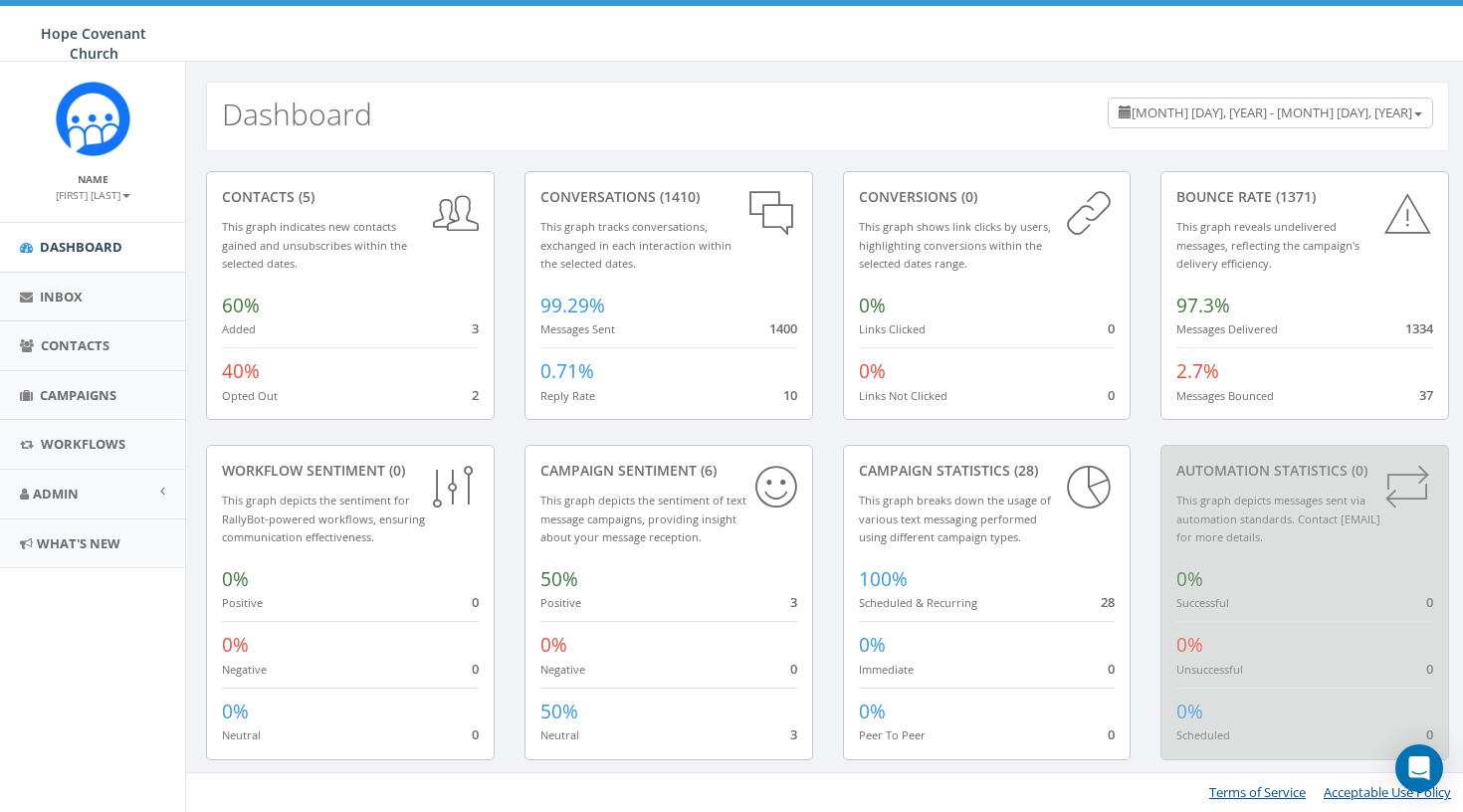 scroll, scrollTop: 0, scrollLeft: 0, axis: both 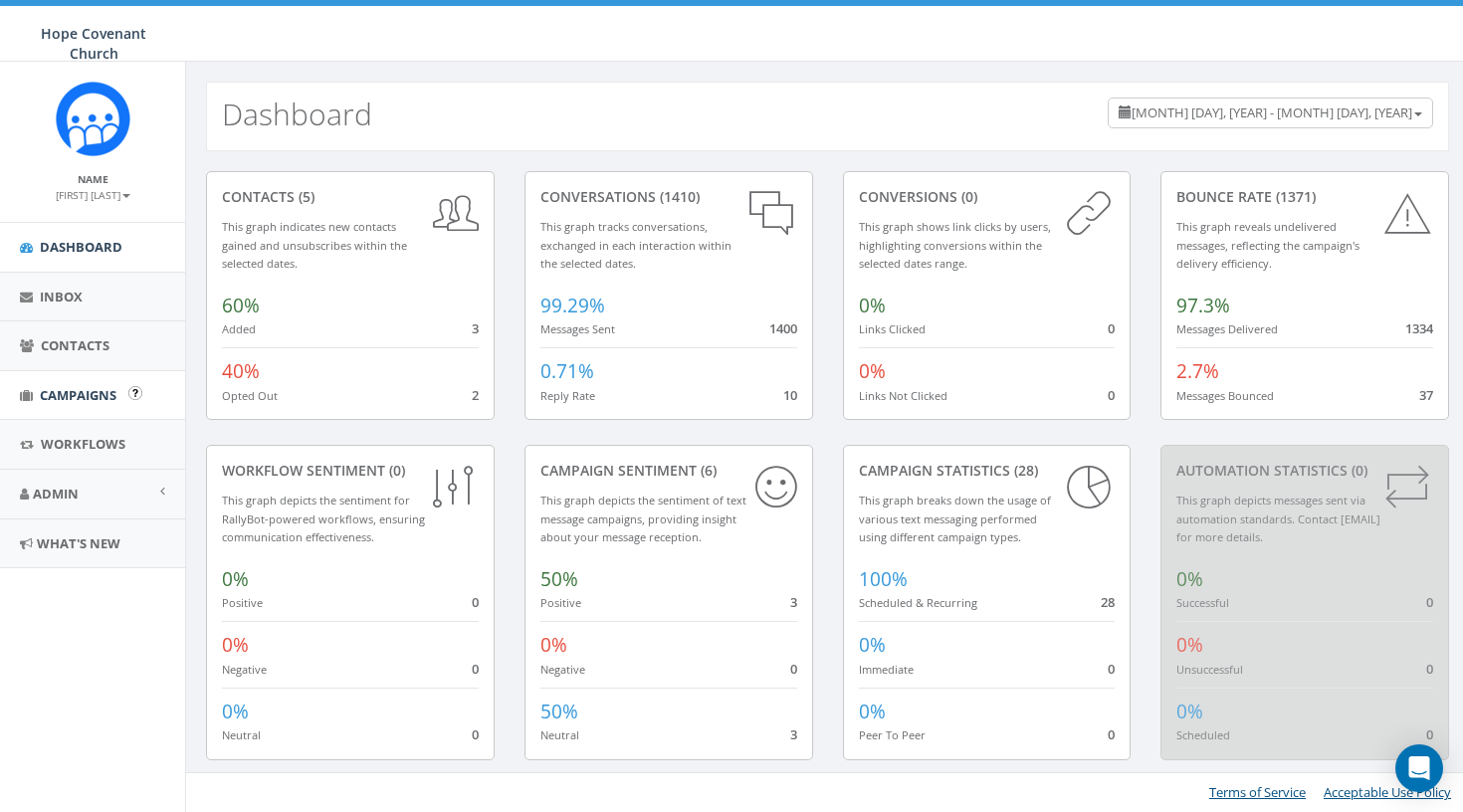 click on "Campaigns" at bounding box center (78, 395) 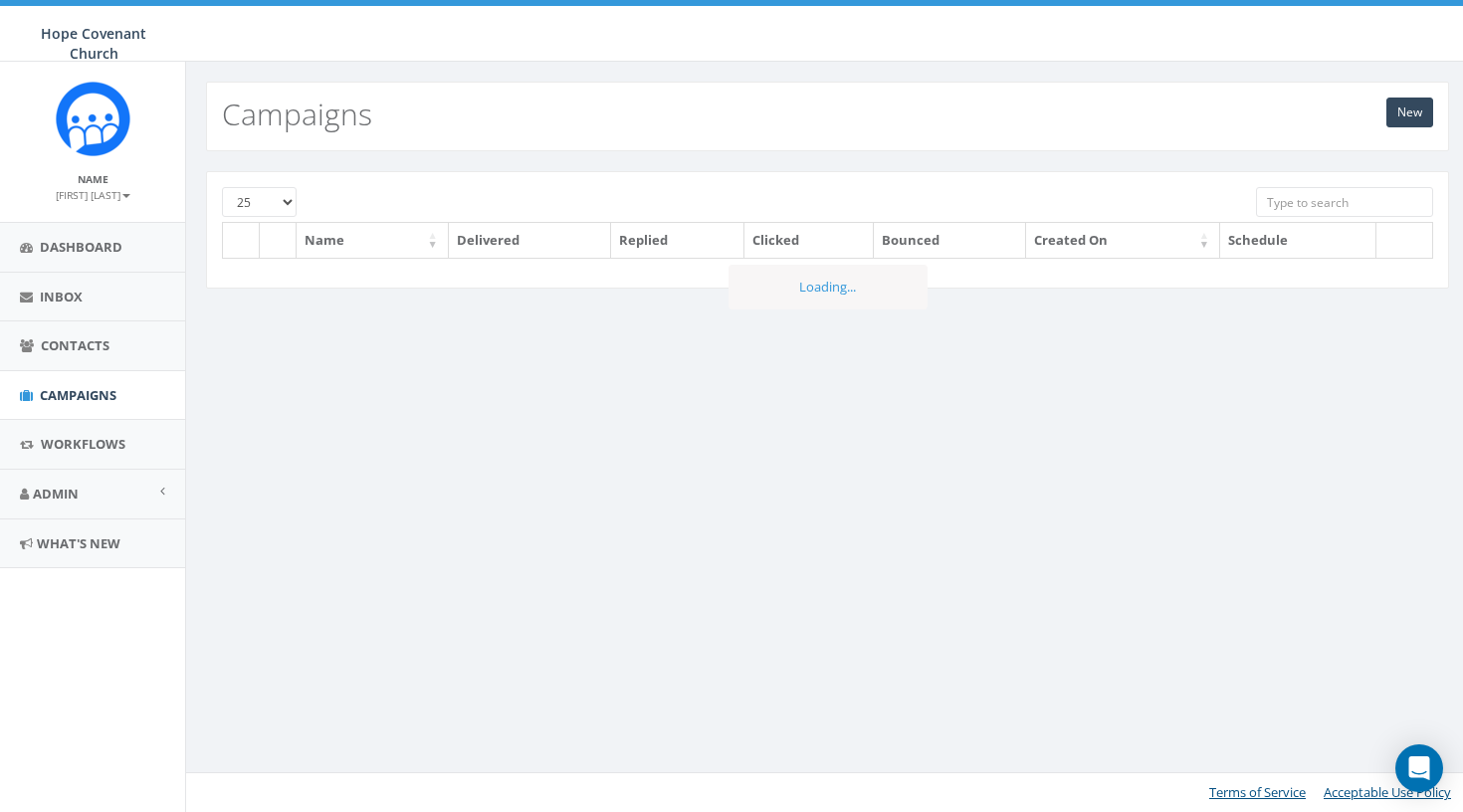 scroll, scrollTop: 0, scrollLeft: 0, axis: both 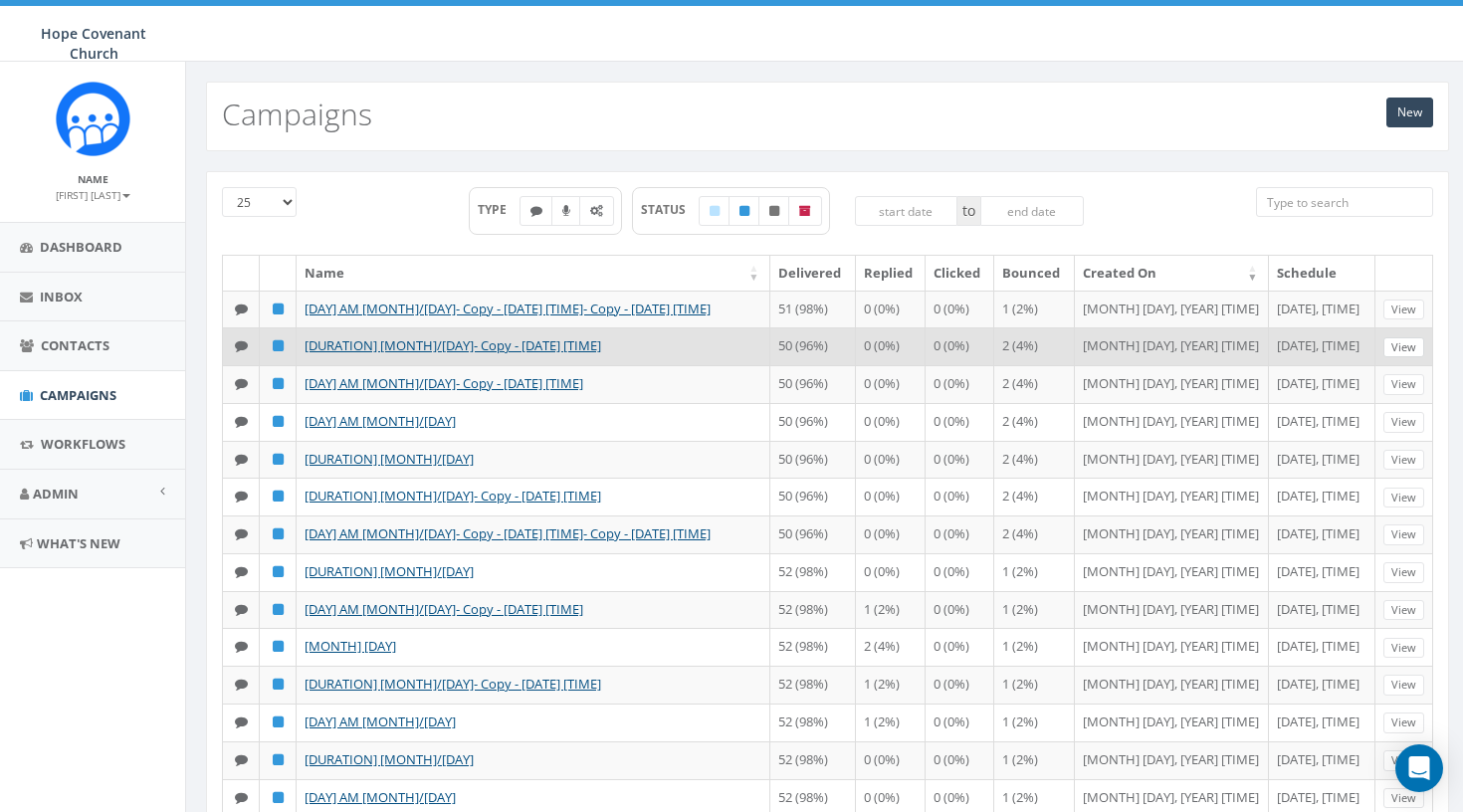 click on "View" at bounding box center [1403, 347] 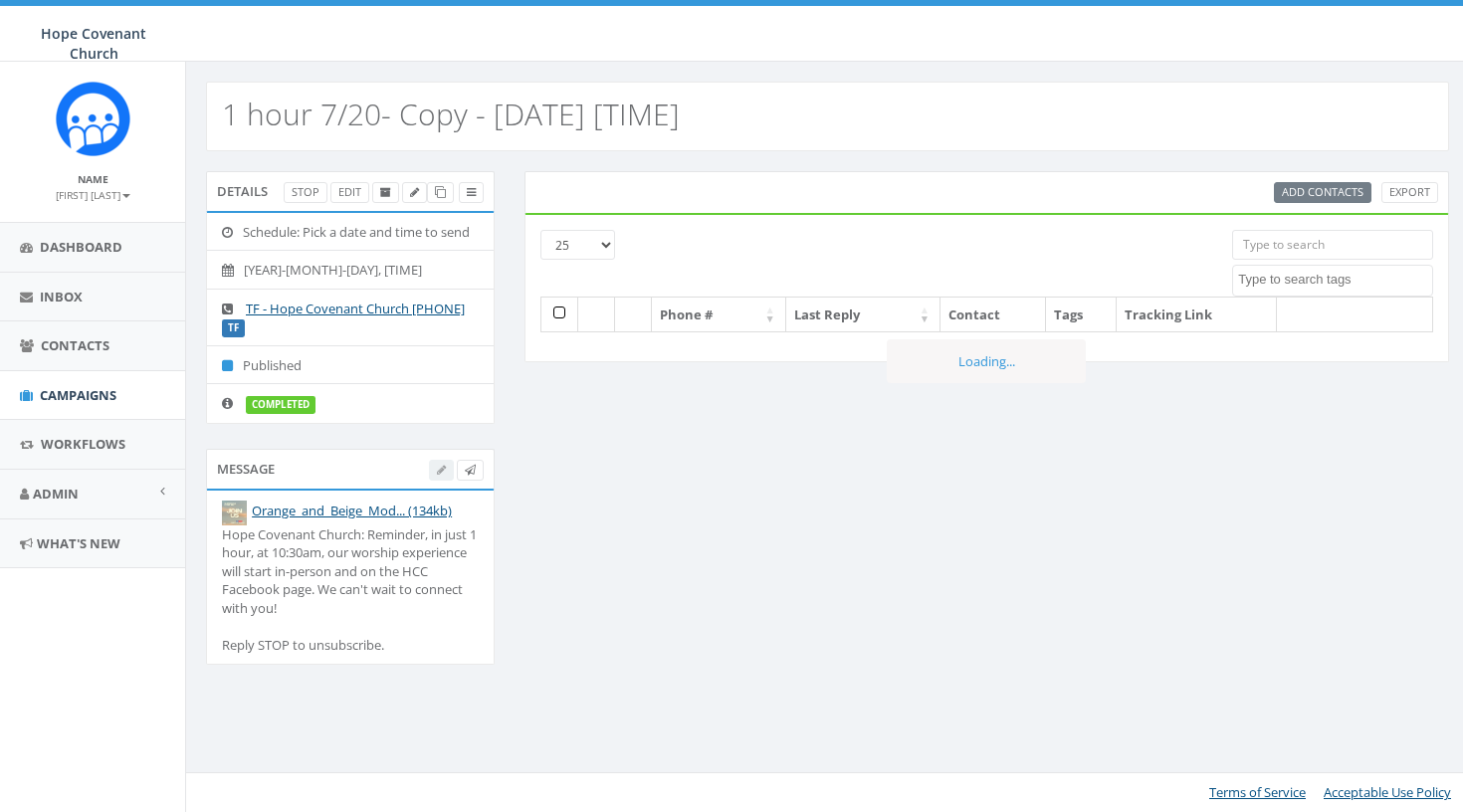 select 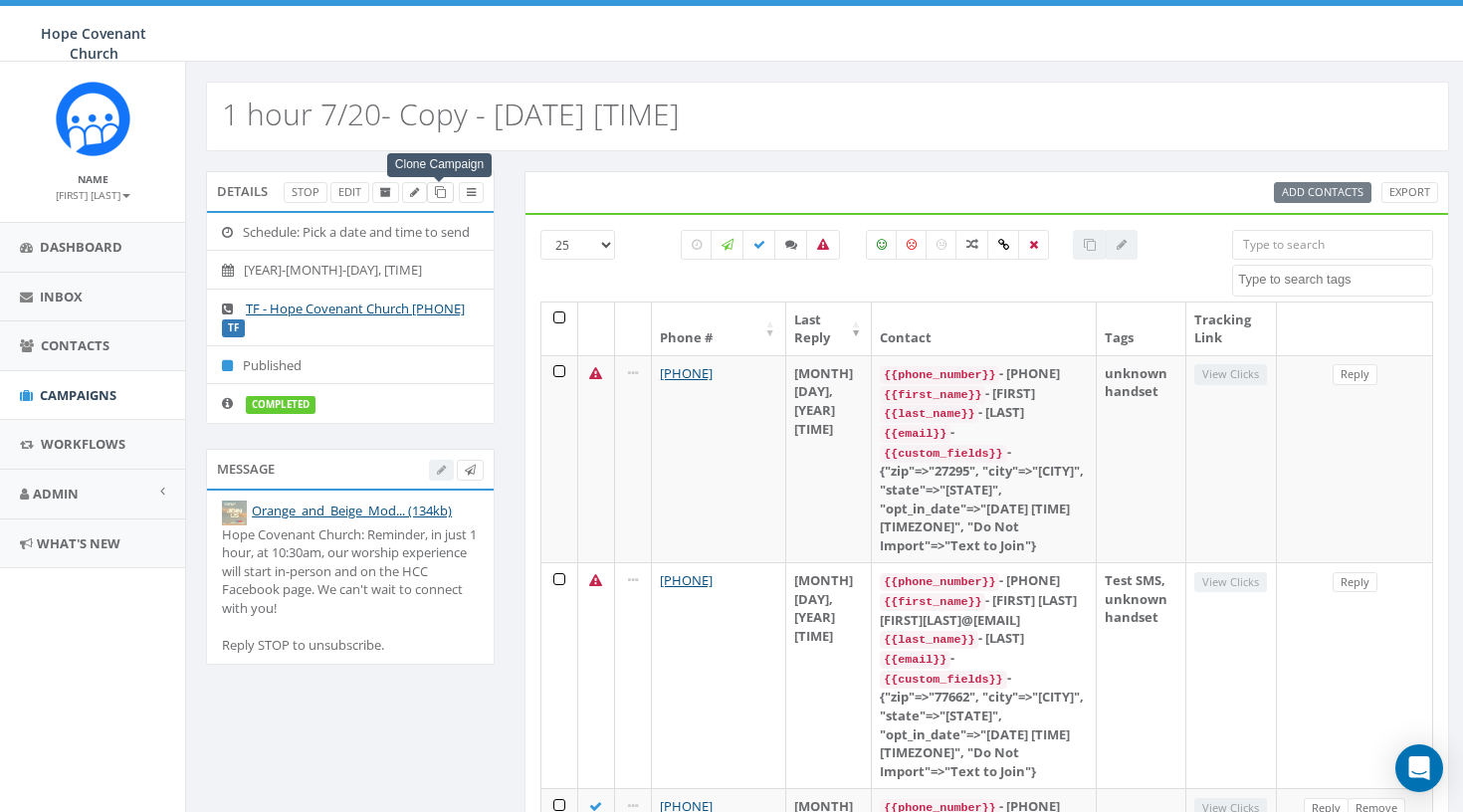 click at bounding box center [440, 192] 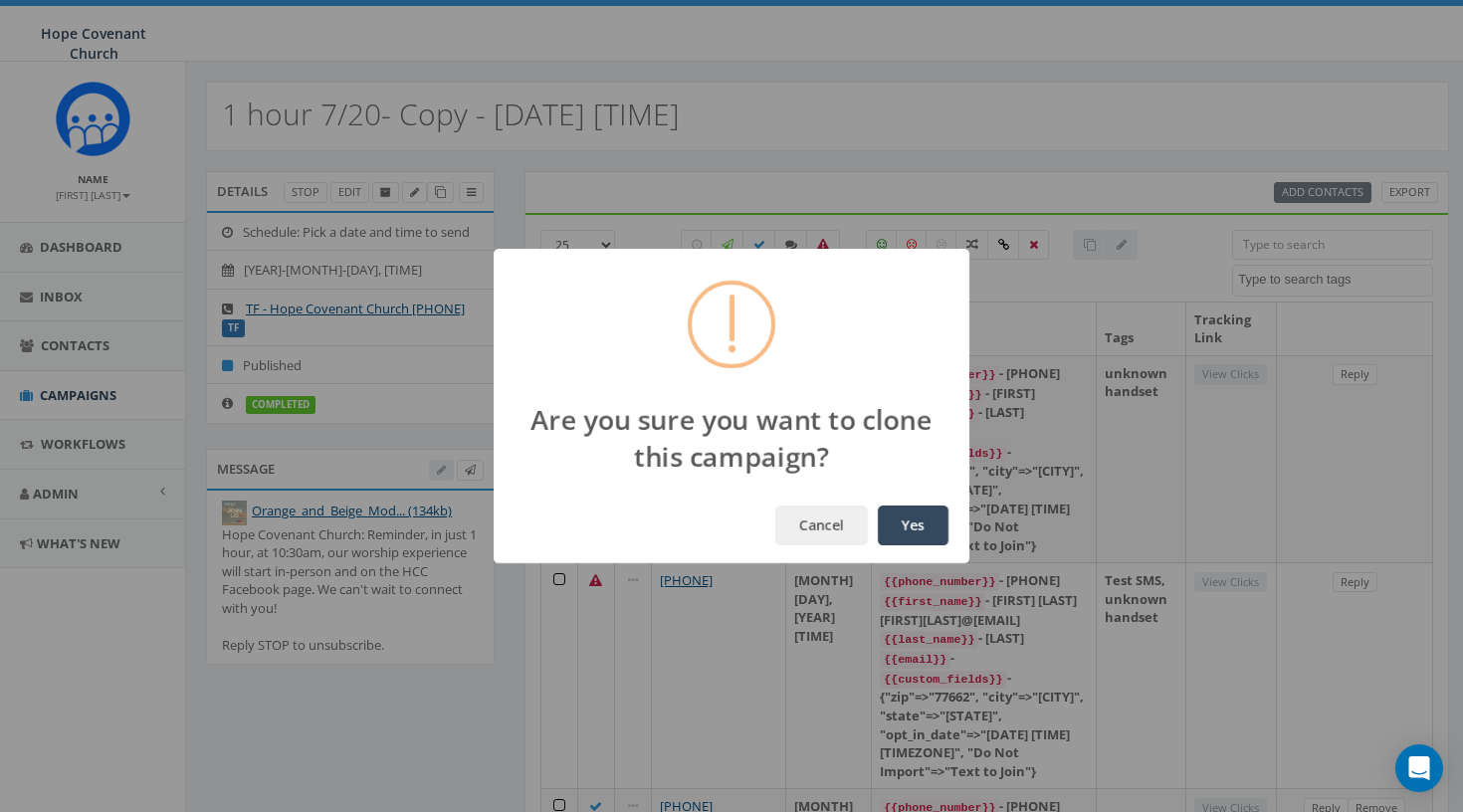 click on "Yes" at bounding box center [913, 525] 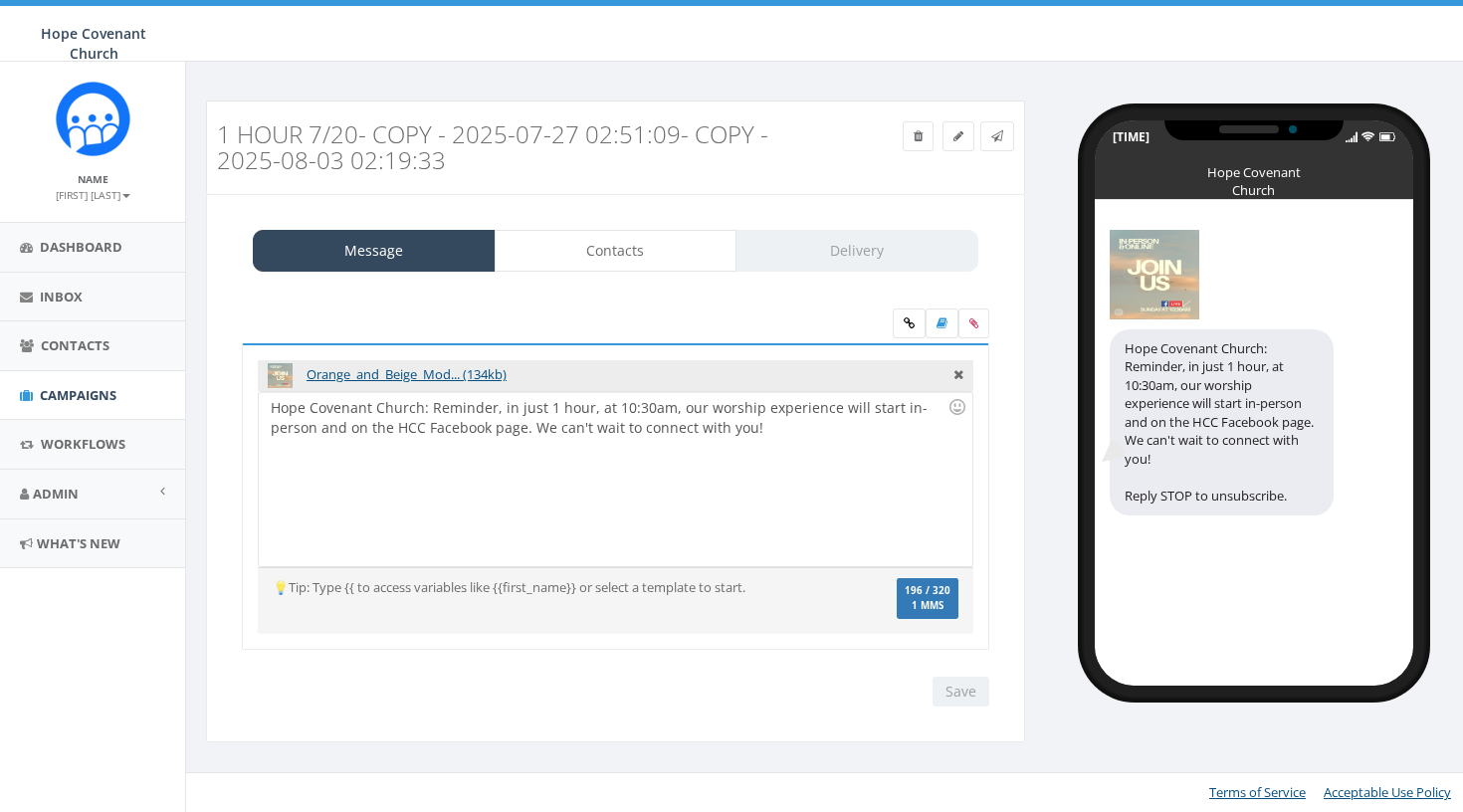 scroll, scrollTop: 0, scrollLeft: 0, axis: both 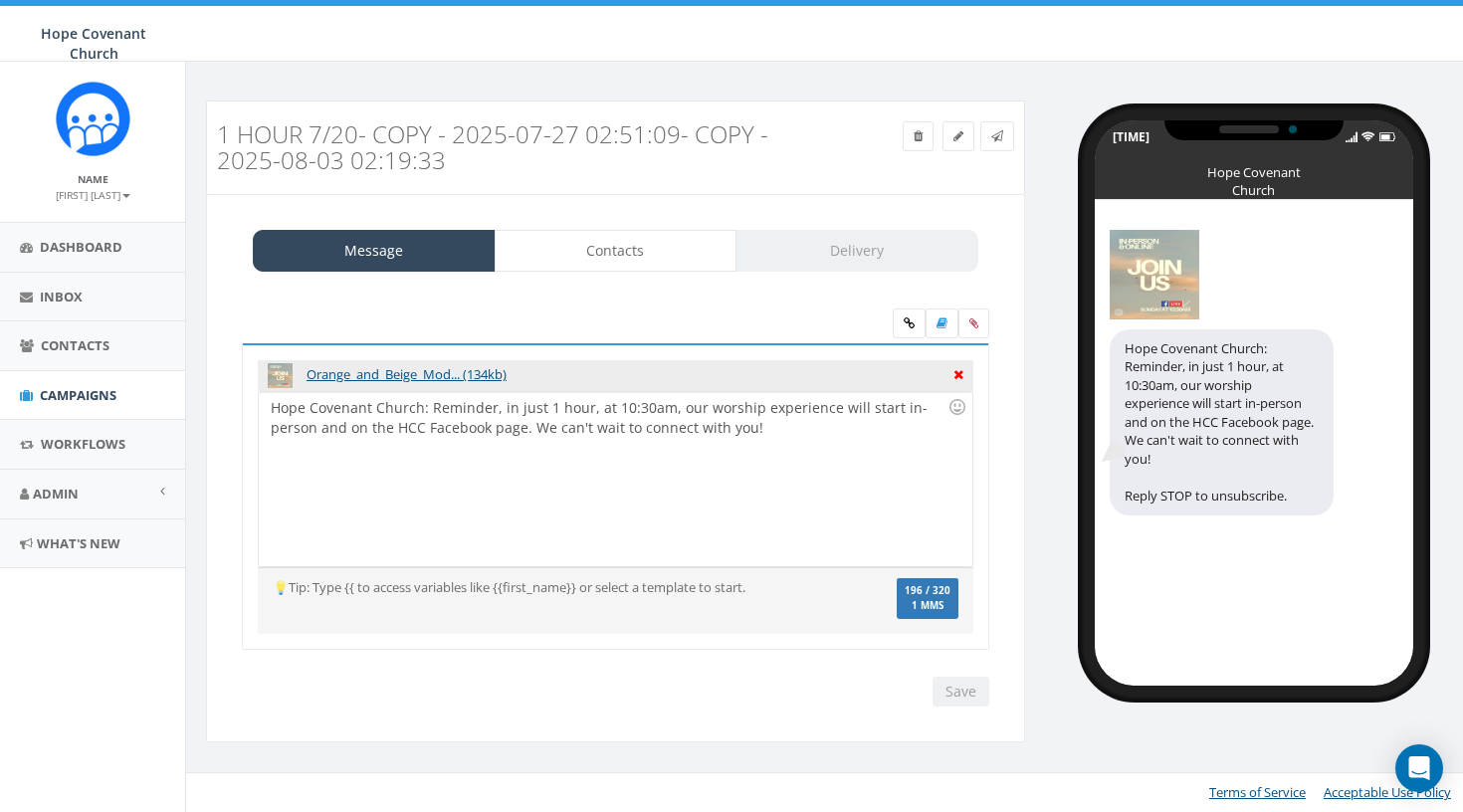 click at bounding box center [958, 372] 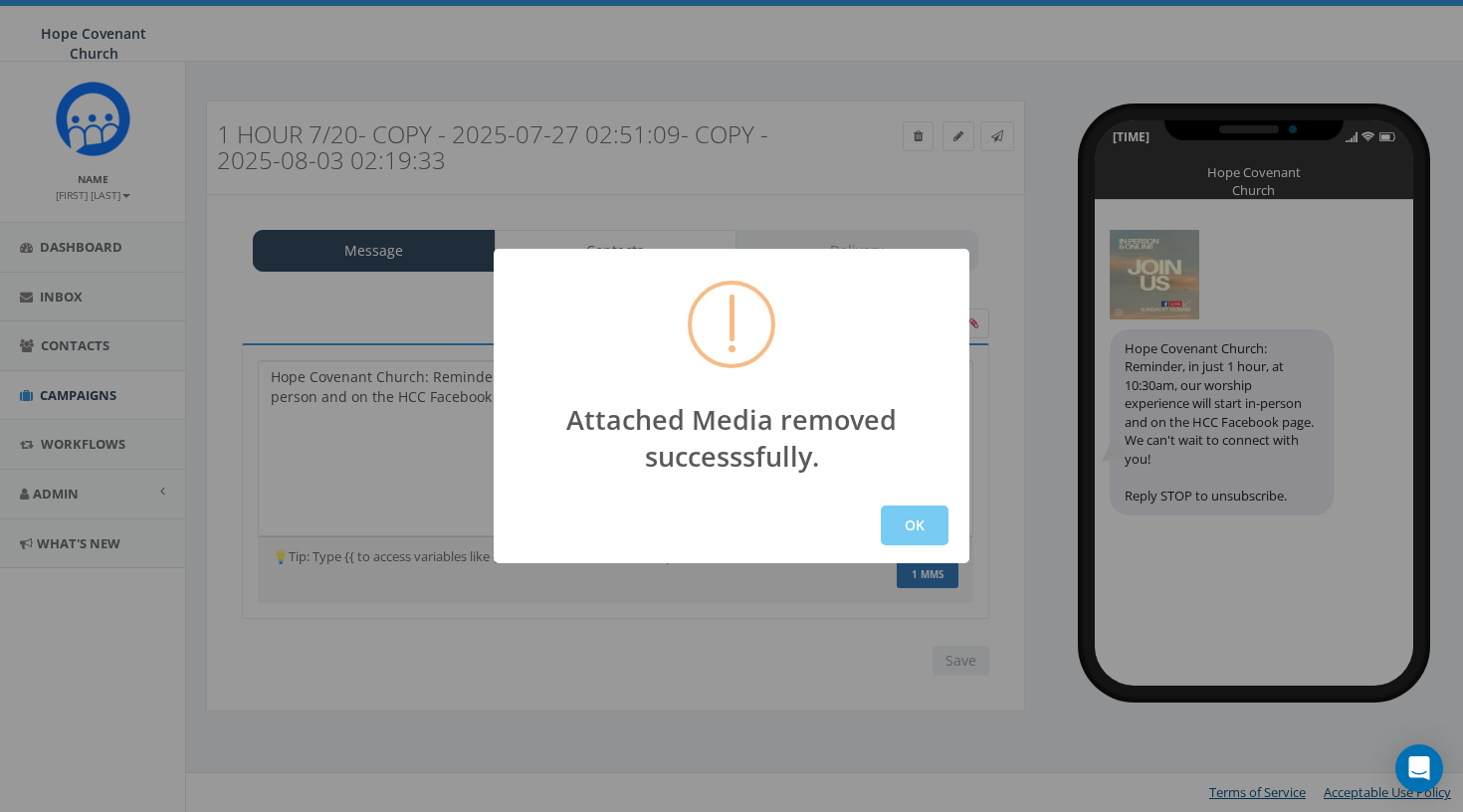 click on "OK" at bounding box center (915, 525) 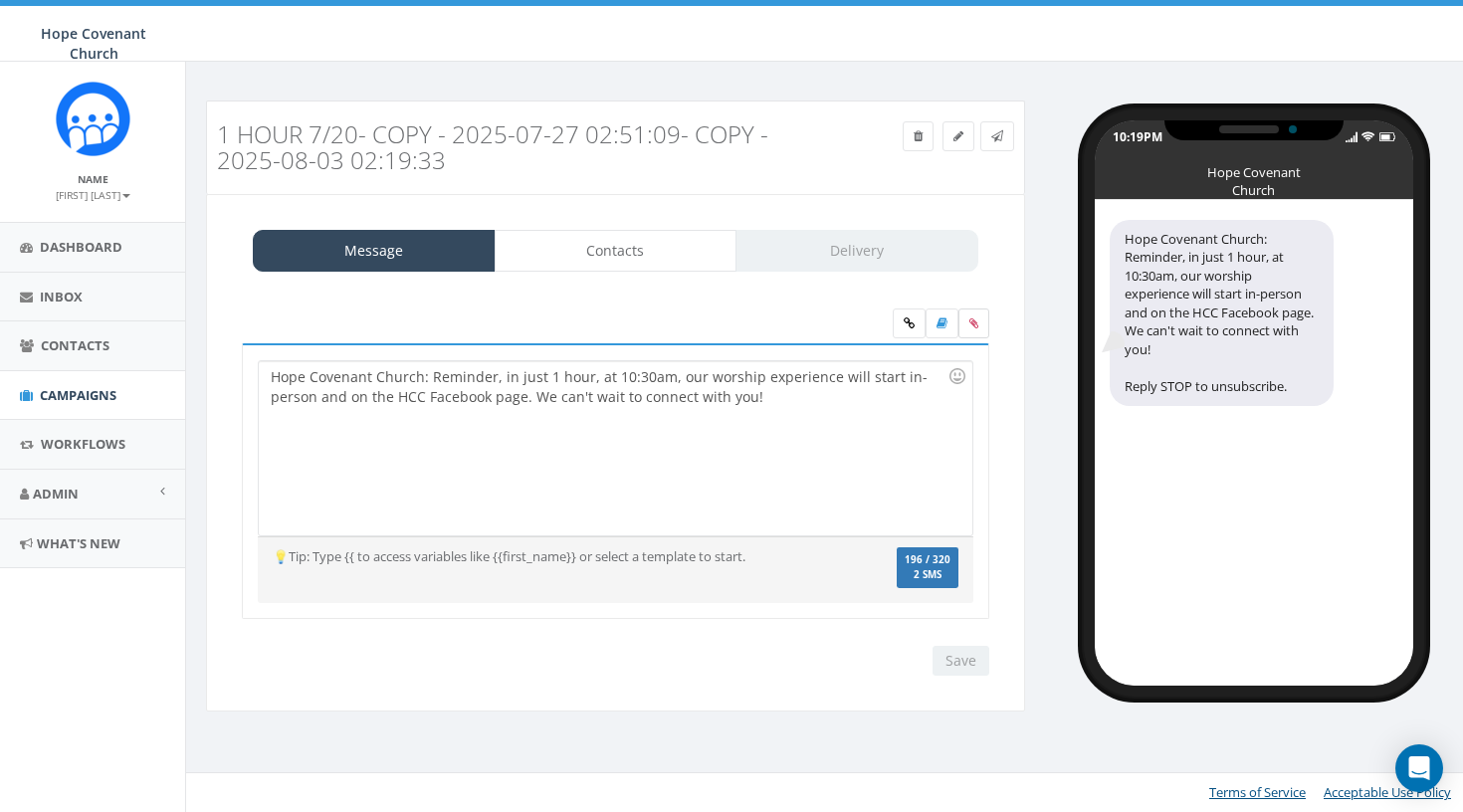 scroll, scrollTop: 0, scrollLeft: 0, axis: both 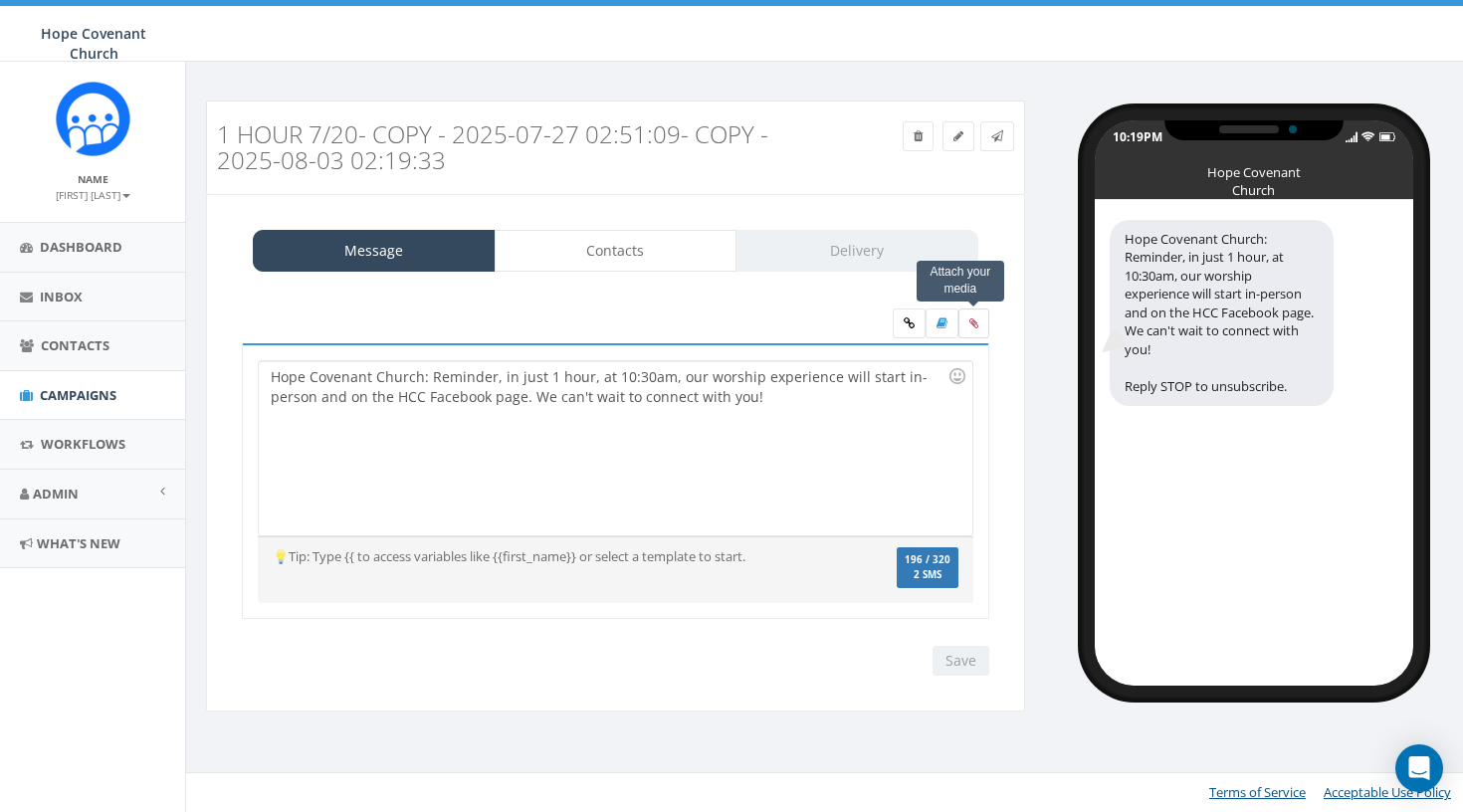 click at bounding box center (973, 323) 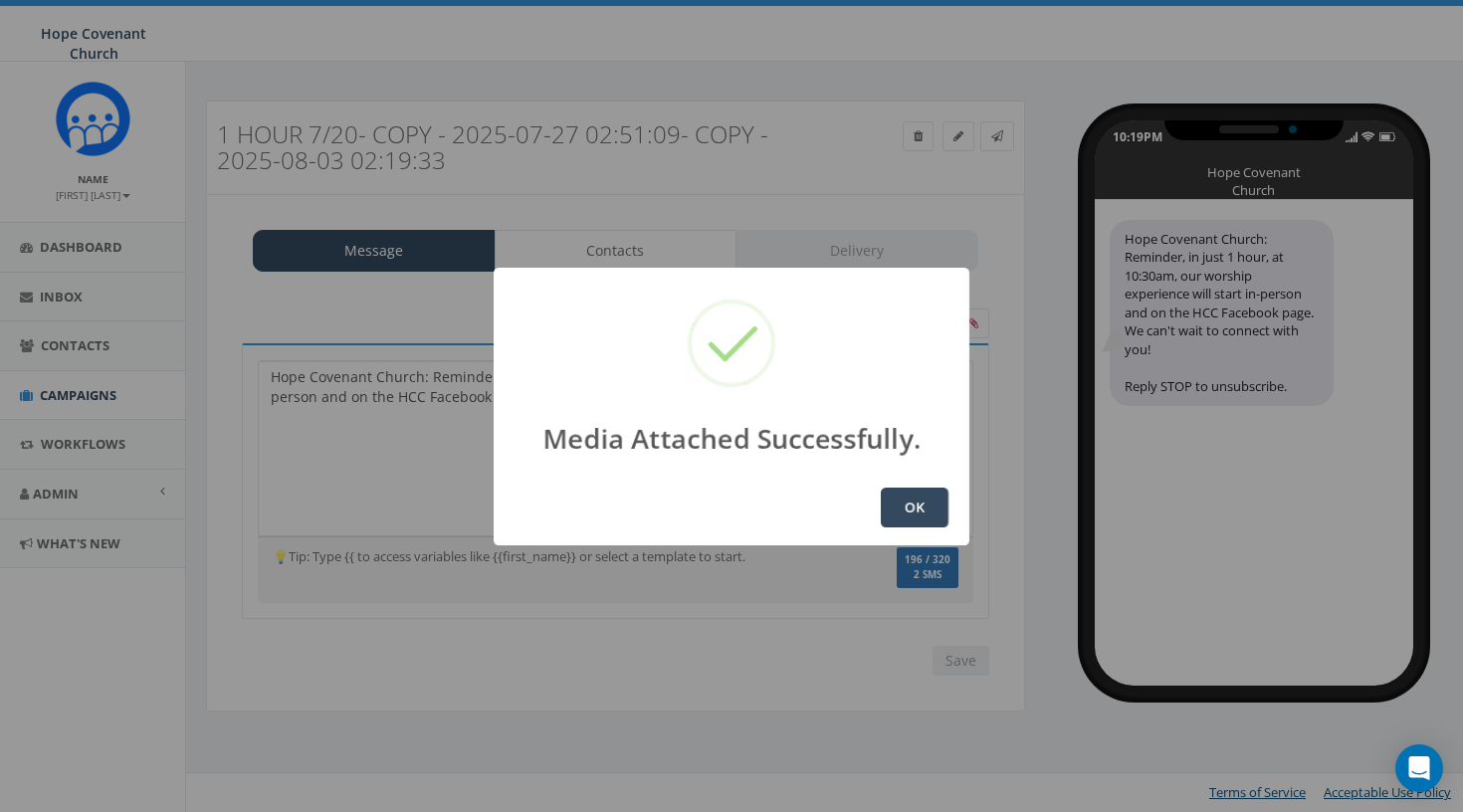 click on "OK" at bounding box center (915, 508) 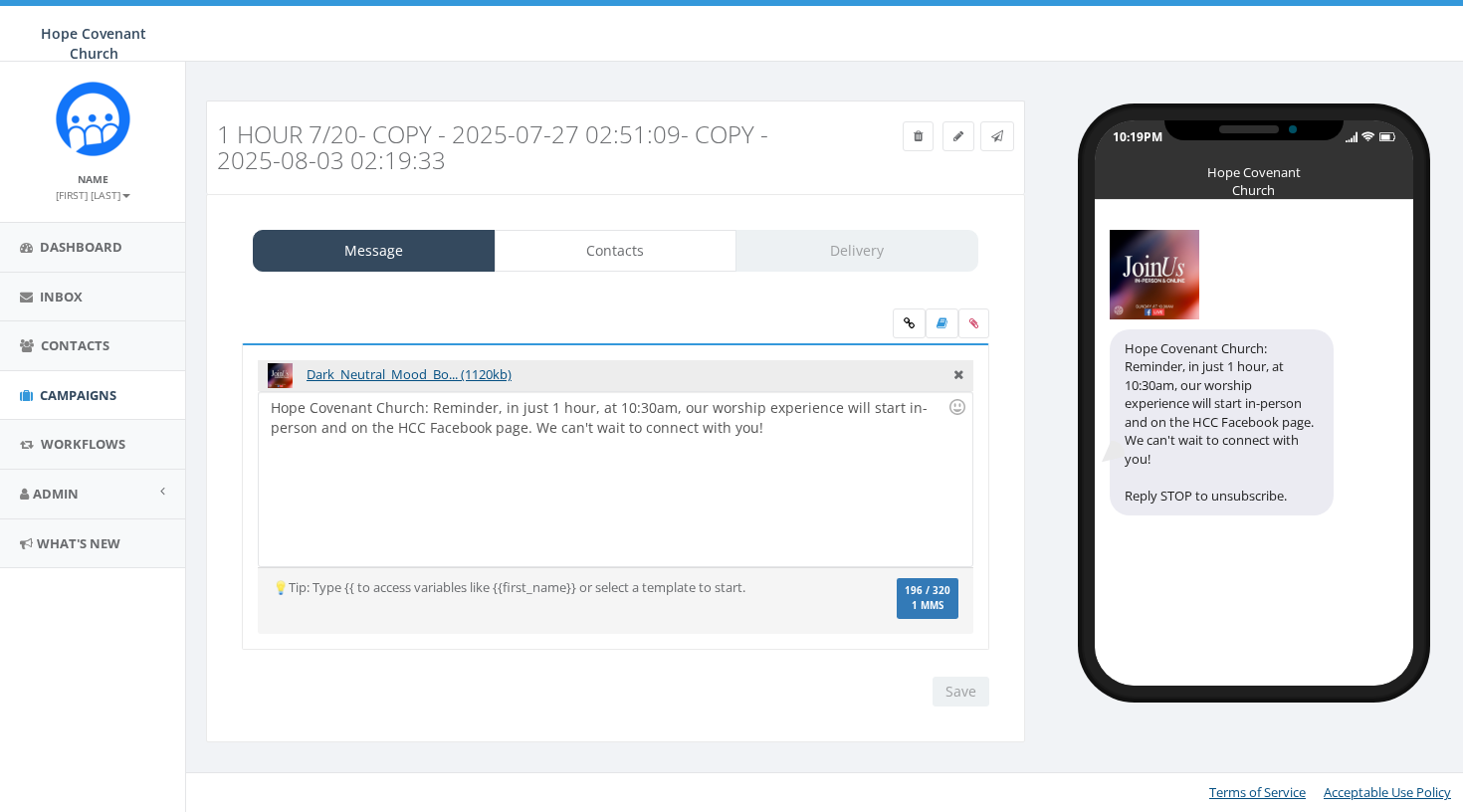 scroll, scrollTop: 0, scrollLeft: 0, axis: both 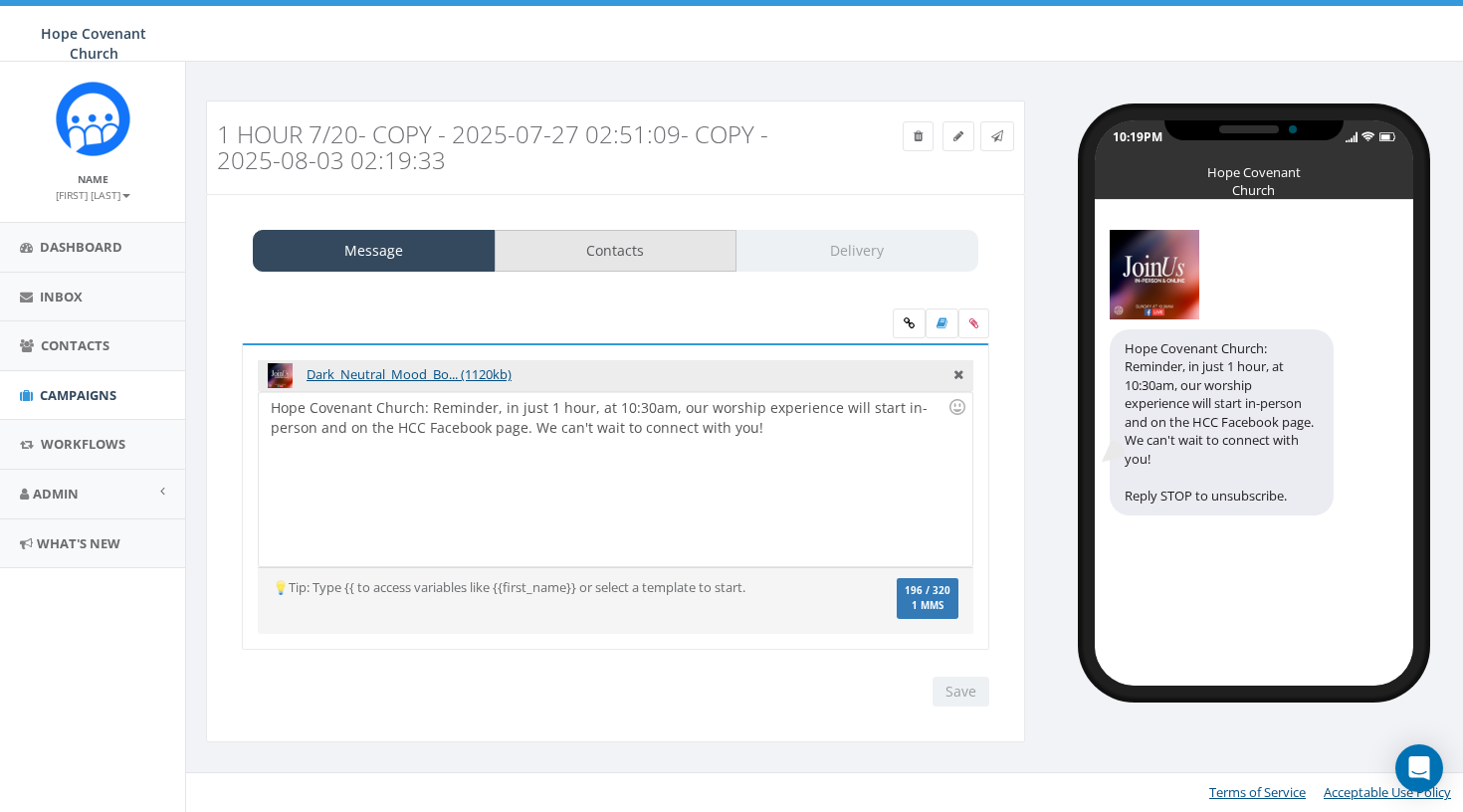 click on "Contacts" at bounding box center [616, 251] 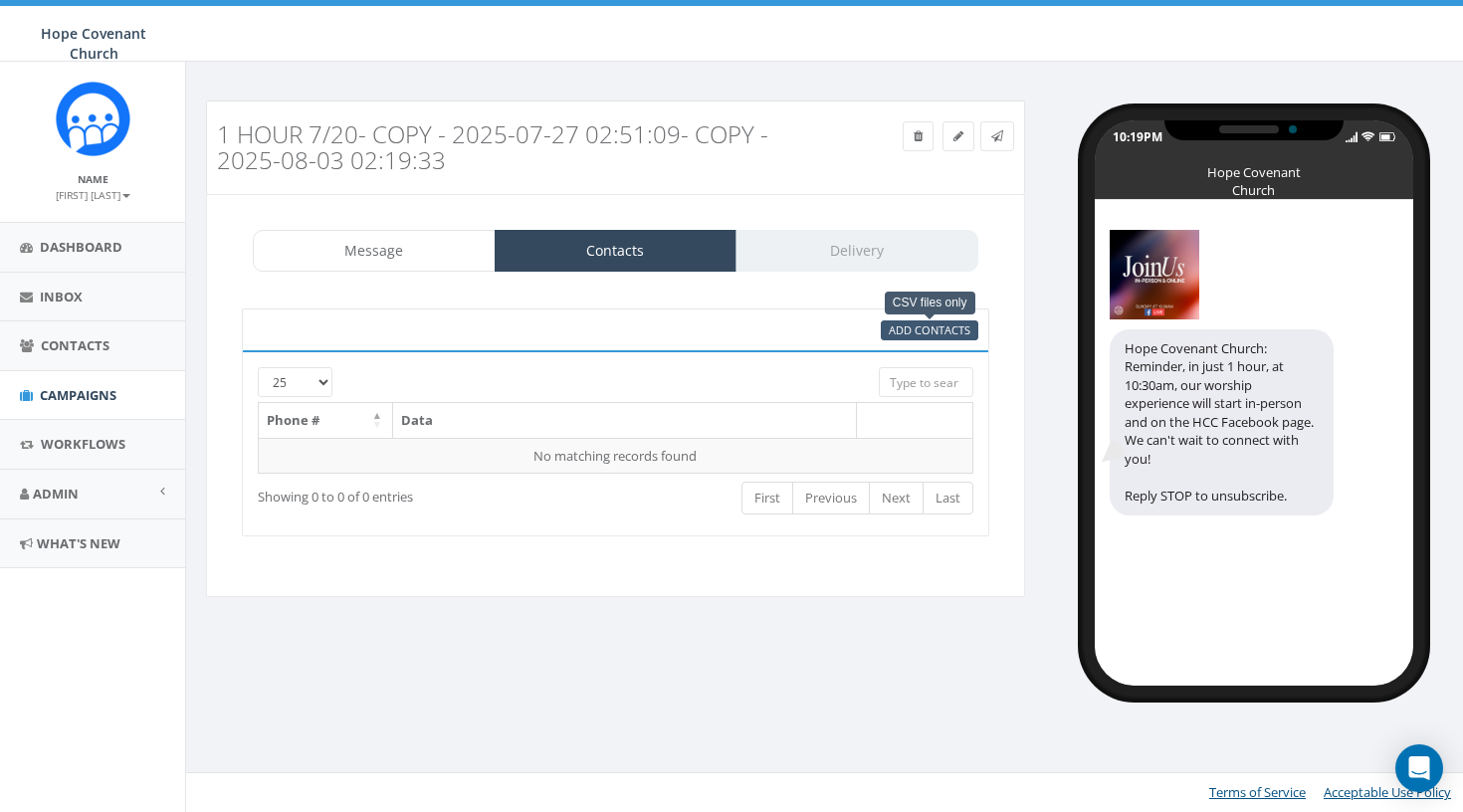 click on "Add Contacts" at bounding box center [930, 329] 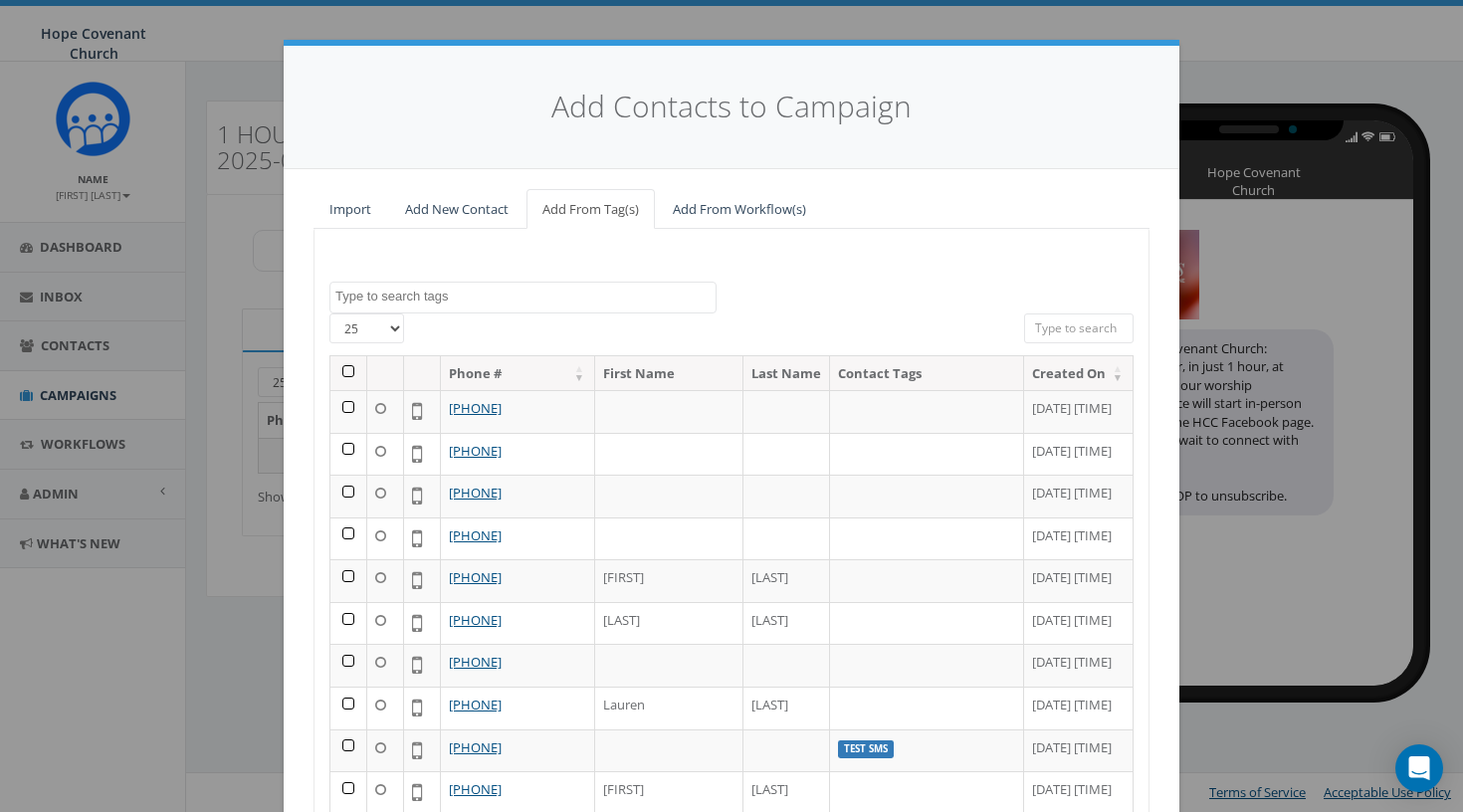 click at bounding box center (348, 373) 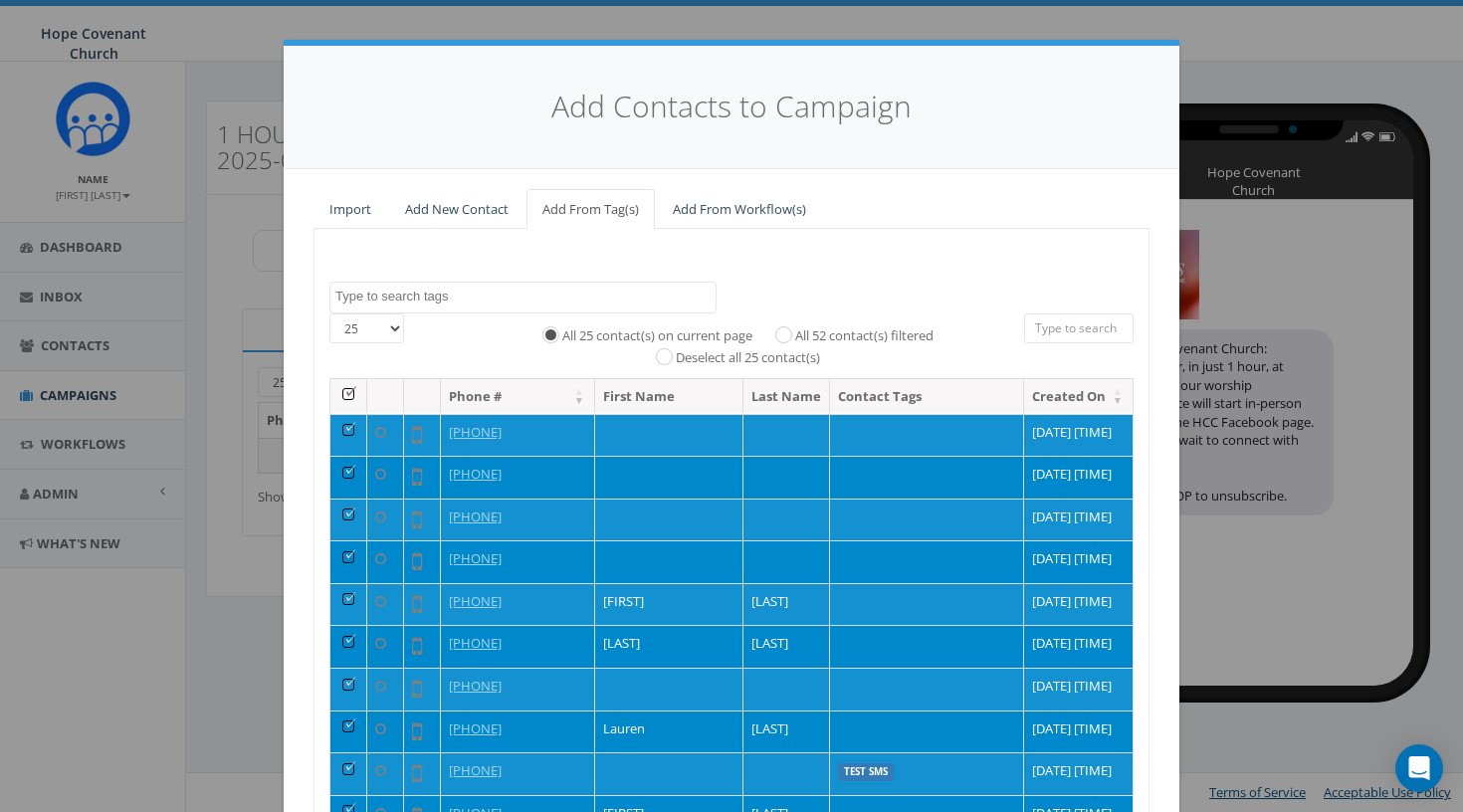 click on "All 52 contact(s) filtered" at bounding box center (864, 336) 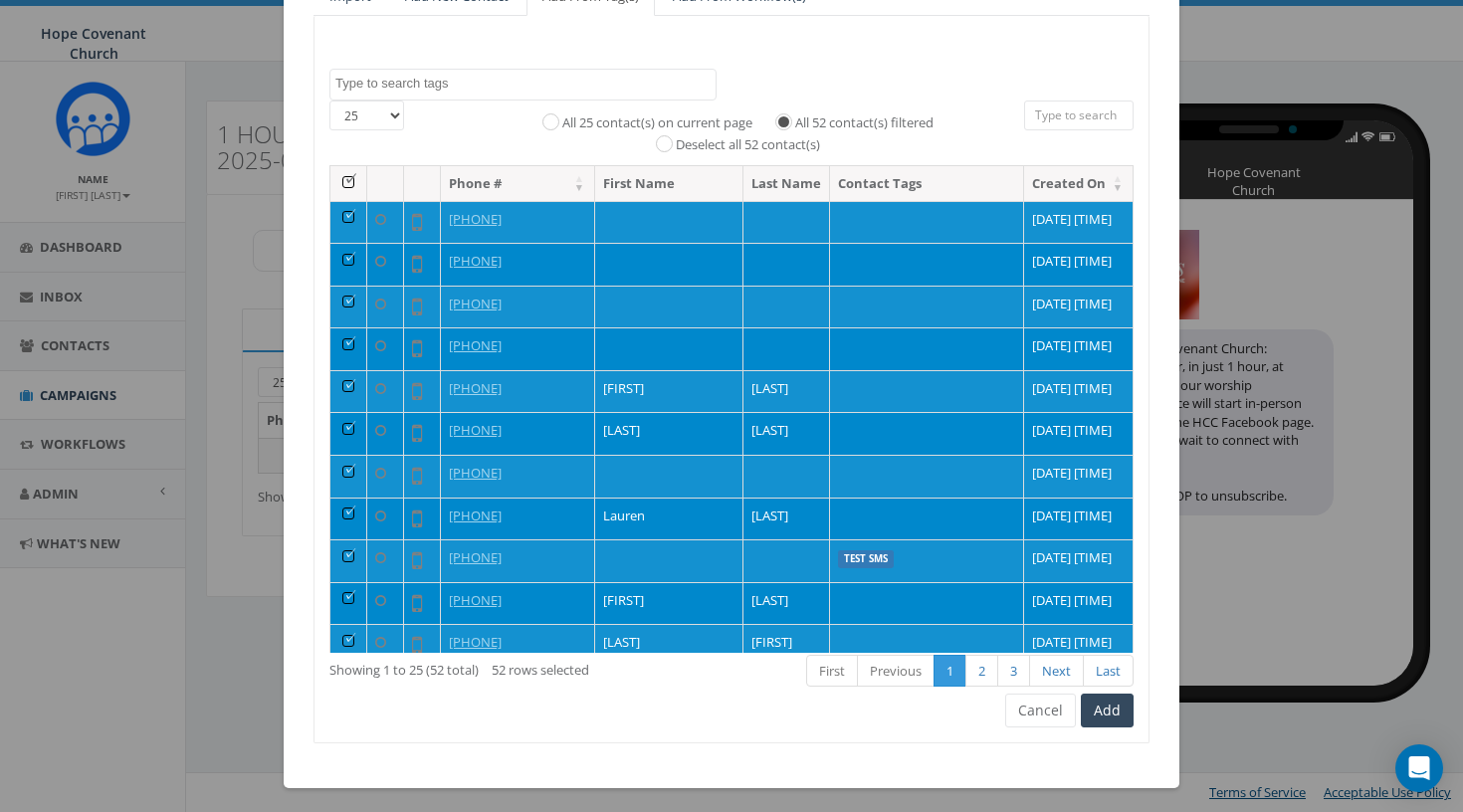 scroll, scrollTop: 212, scrollLeft: 0, axis: vertical 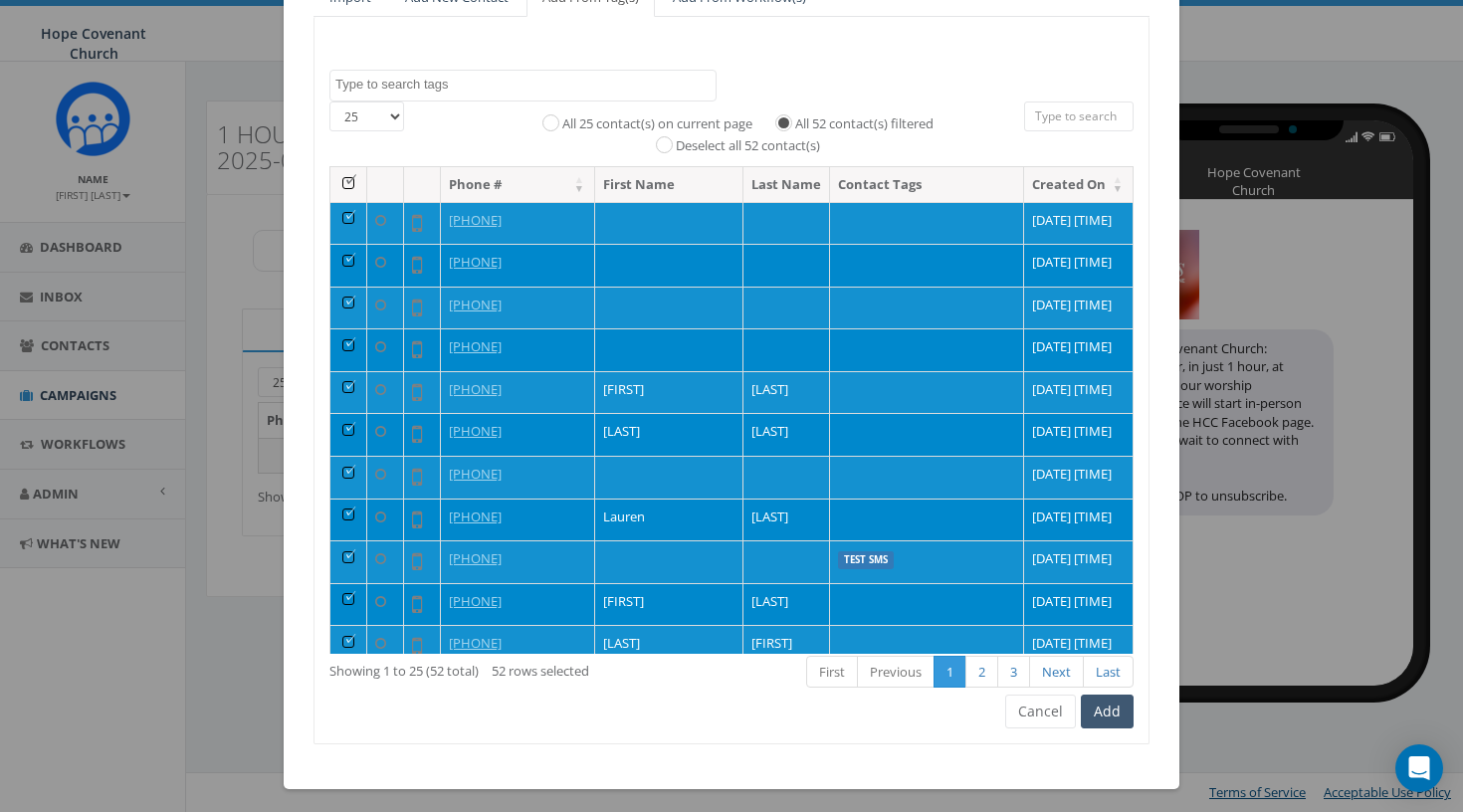 click on "Add" at bounding box center (1107, 711) 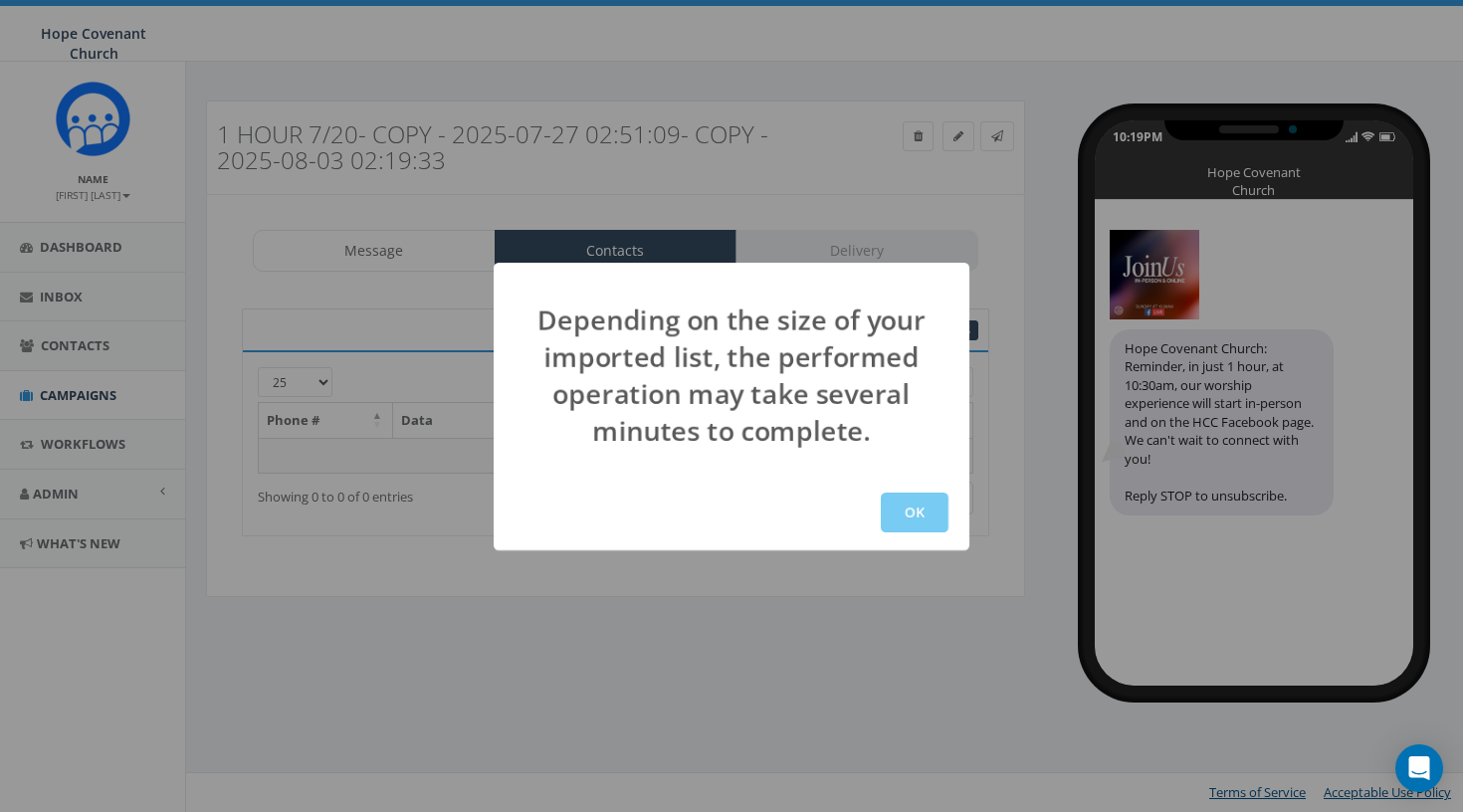 click on "OK" at bounding box center (915, 512) 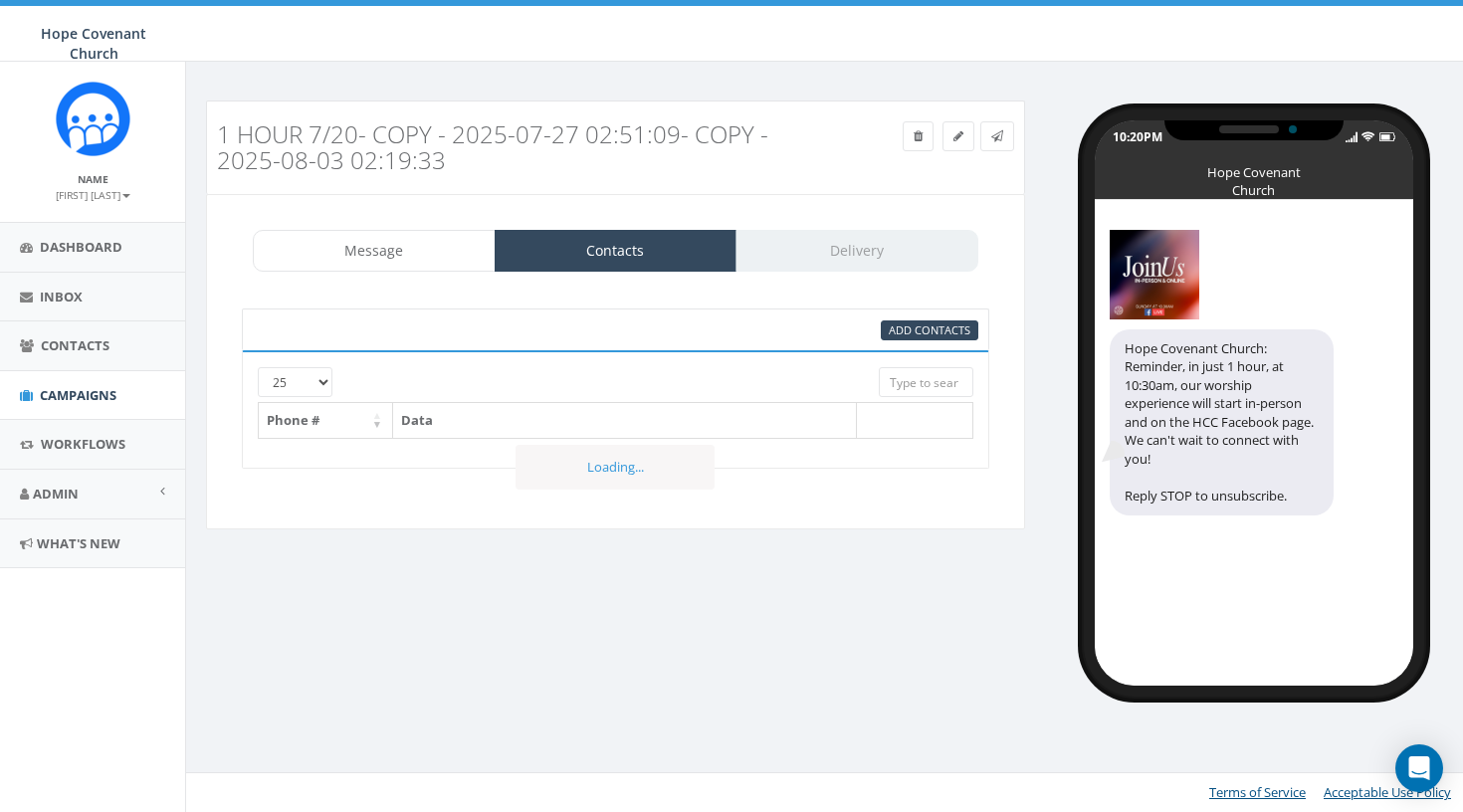 scroll, scrollTop: 2, scrollLeft: 0, axis: vertical 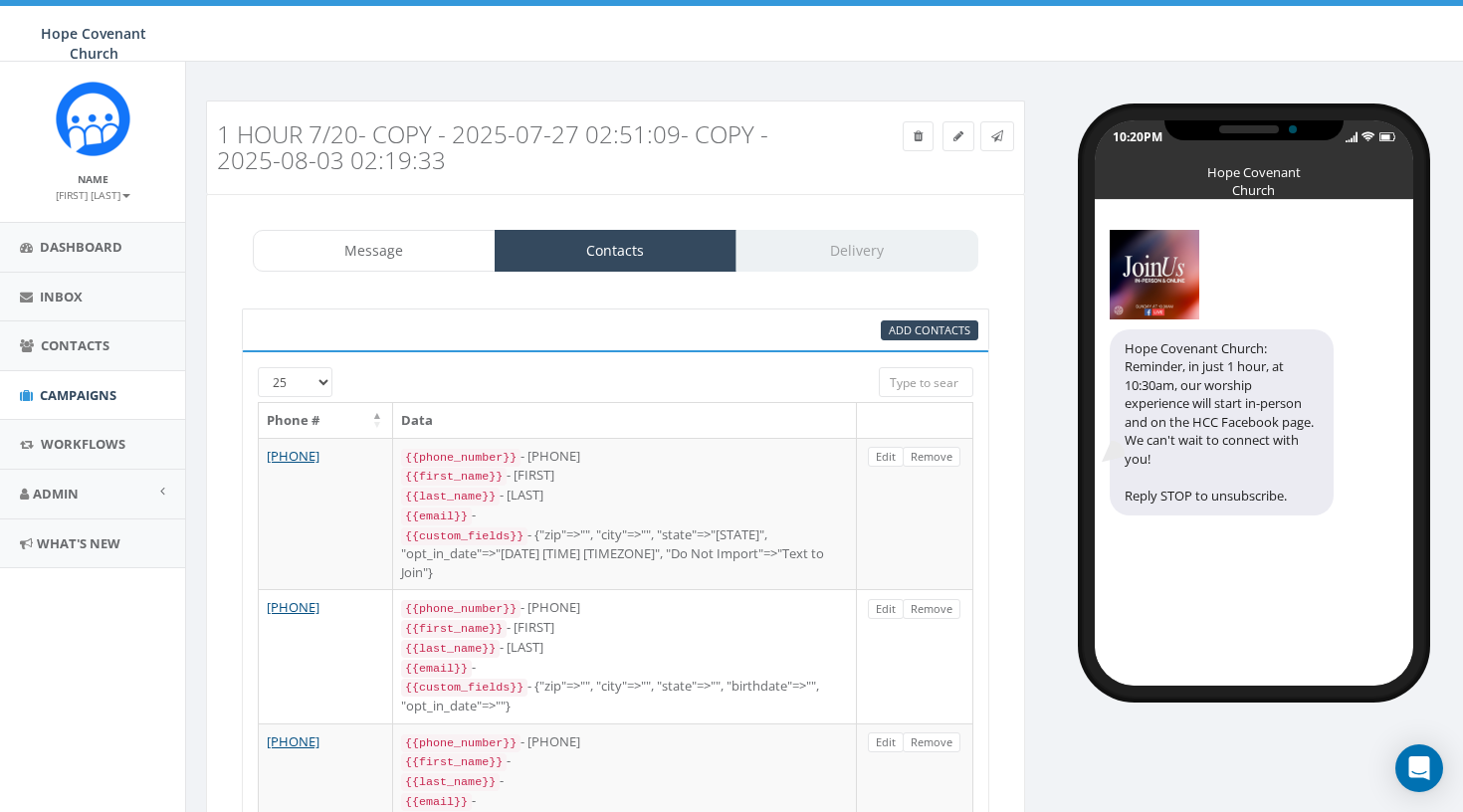 click on "Message Contacts Delivery" at bounding box center [615, 251] 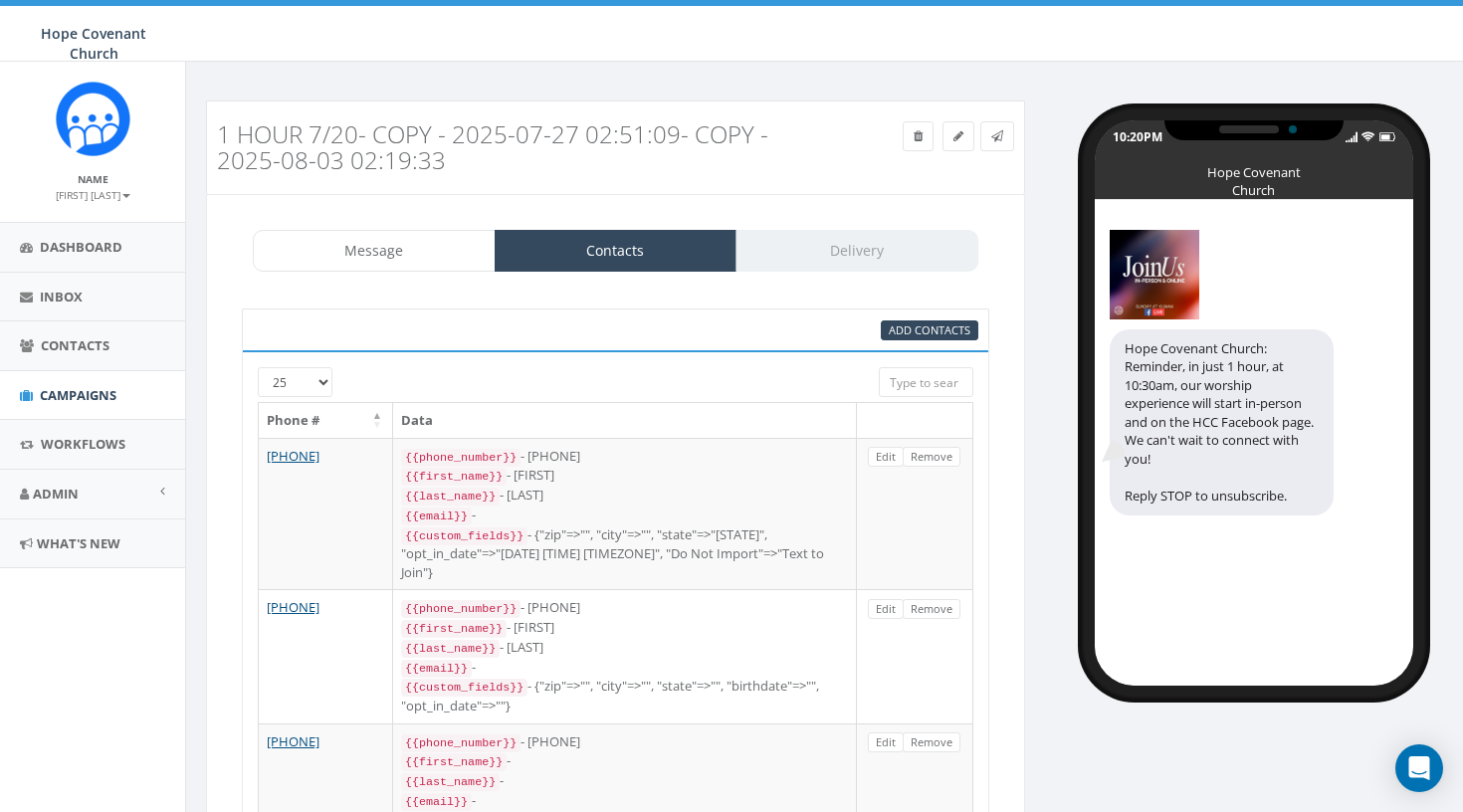 click on "Message Contacts Delivery Dark_Neutral_Mood_Bo... (1120kb) Hope Covenant Church: Reminder, in just 1 hour, at 10:30am, our worship experience will start in-person and on the HCC Facebook page. We can't wait to connect with you!
Reply STOP to unsubscribe. Hope Covenant Church: Reminder, in just 1 hour, at 10:30am, our worship experience will start in-person and on the HCC Facebook page. We can't wait to connect with you! Recent Smileys & People Animals & Nature Food & Drink Activity Travel & Places Objects Symbols Flags Diversity Diversity Diversity Diversity Diversity 💡Tip: Type {{ to access variables like {{first_name}} or select a template to start. We recommend adding an image to MMS messages. An invisible pixel may be attached to improve delivery. 196 / 320 1 MMS You cannot attach more than one file !! Please remove the old file and continue to add This message will be sent as MMS. Save   Next 95%     Add Contacts 25 50 100 Phone # Data [PHONE] {{phone_number}}  - [PHONE] {{first_name}} 1" at bounding box center (615, 2194) 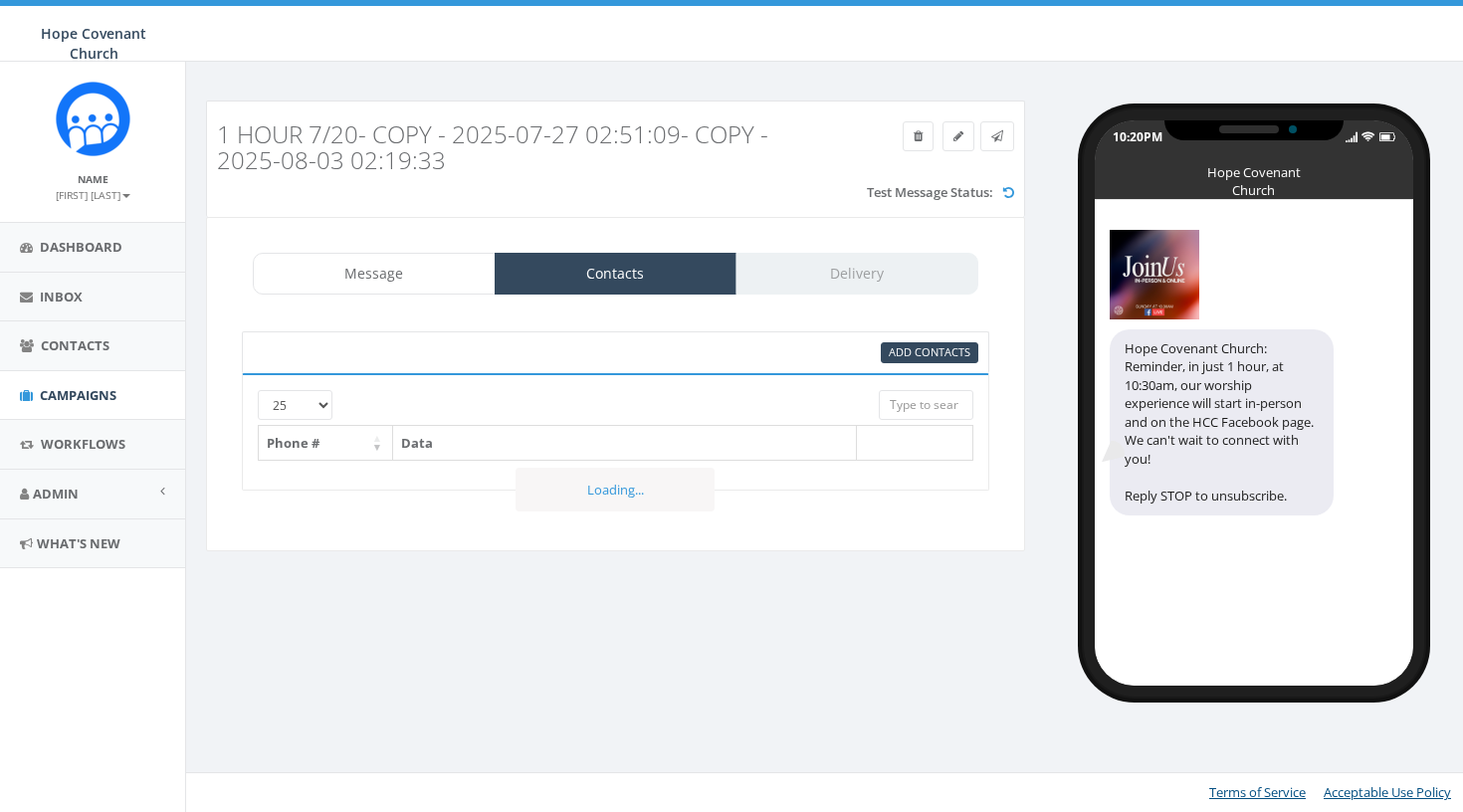 select 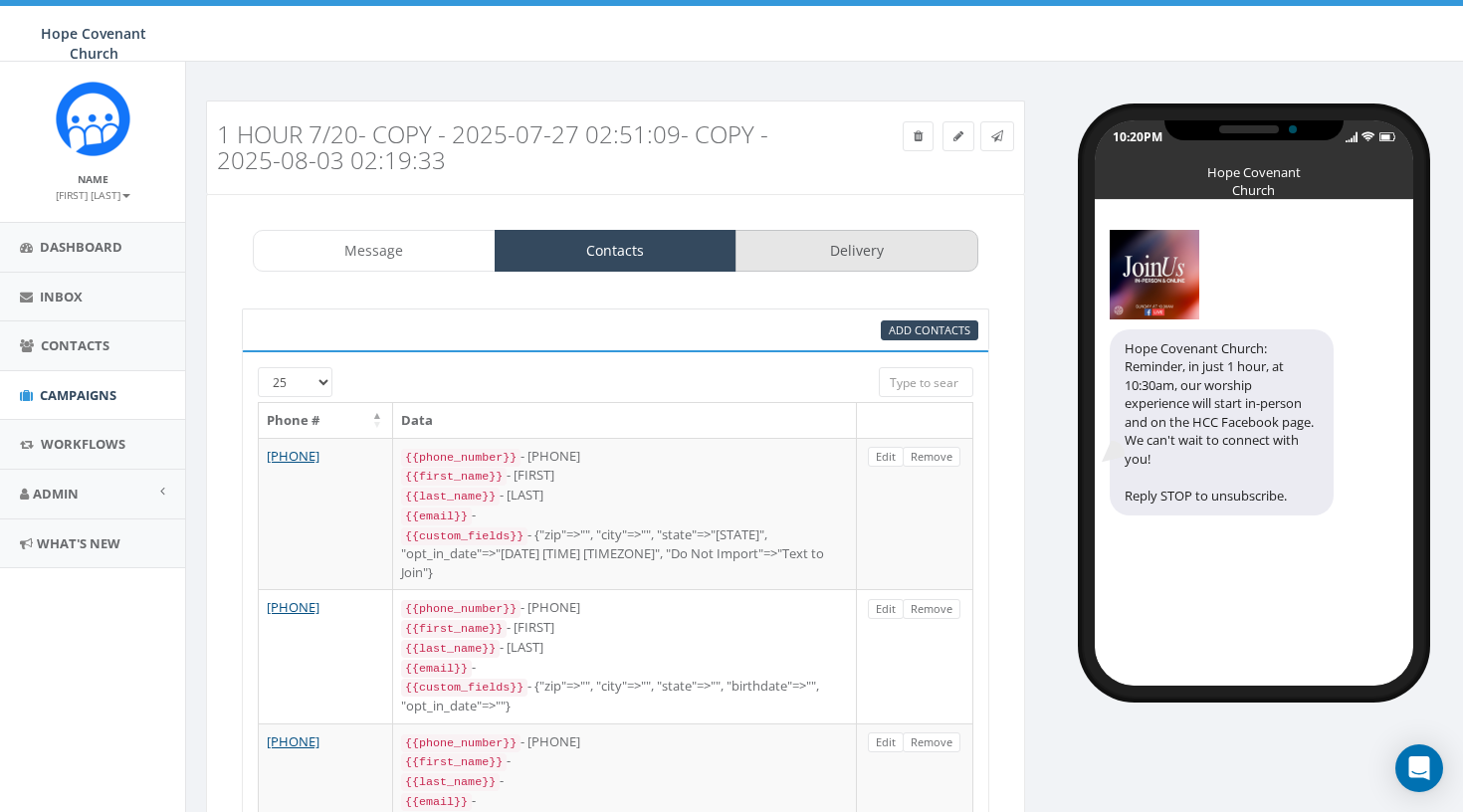 click on "Delivery" at bounding box center (857, 251) 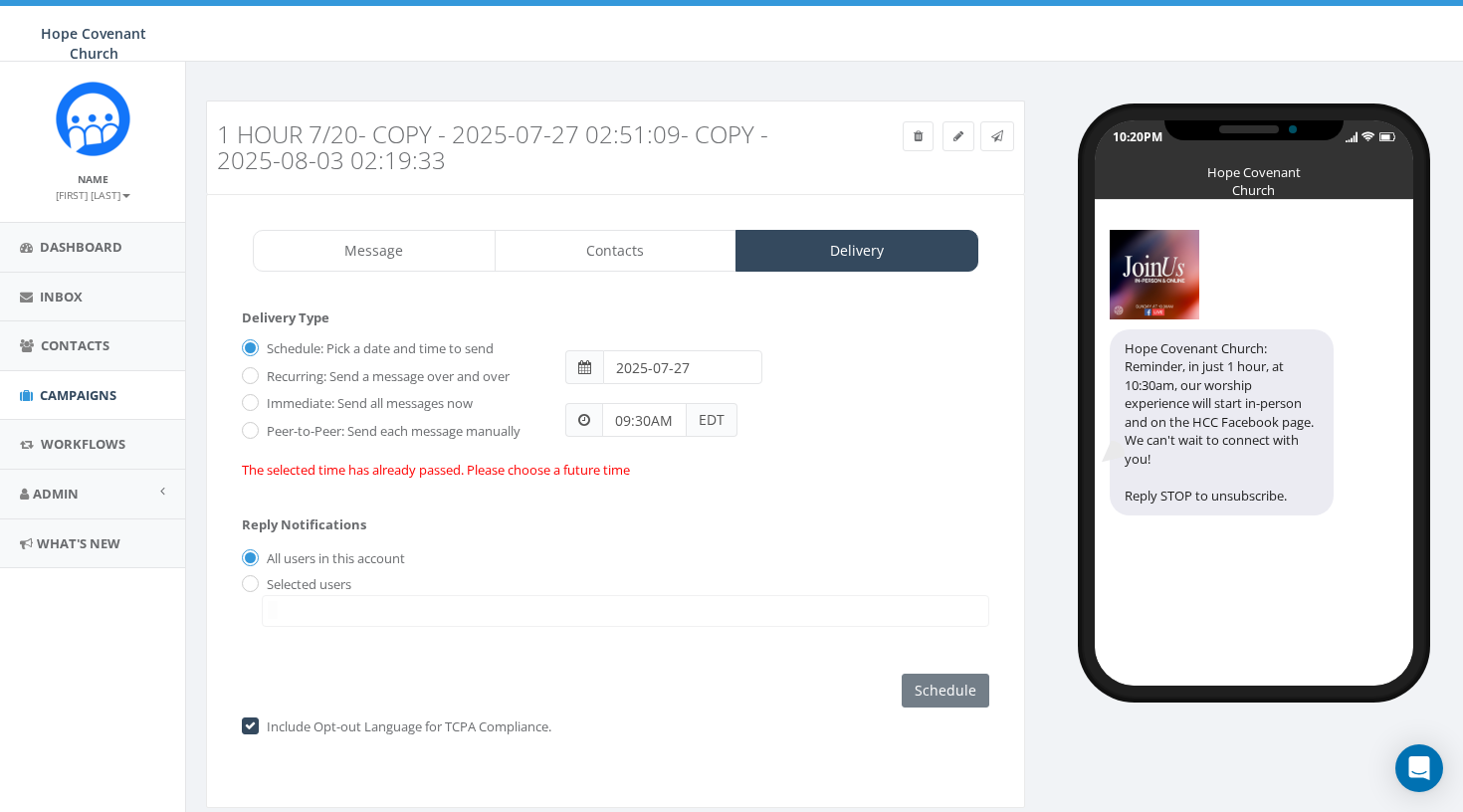 click on "2025-07-27" at bounding box center (683, 367) 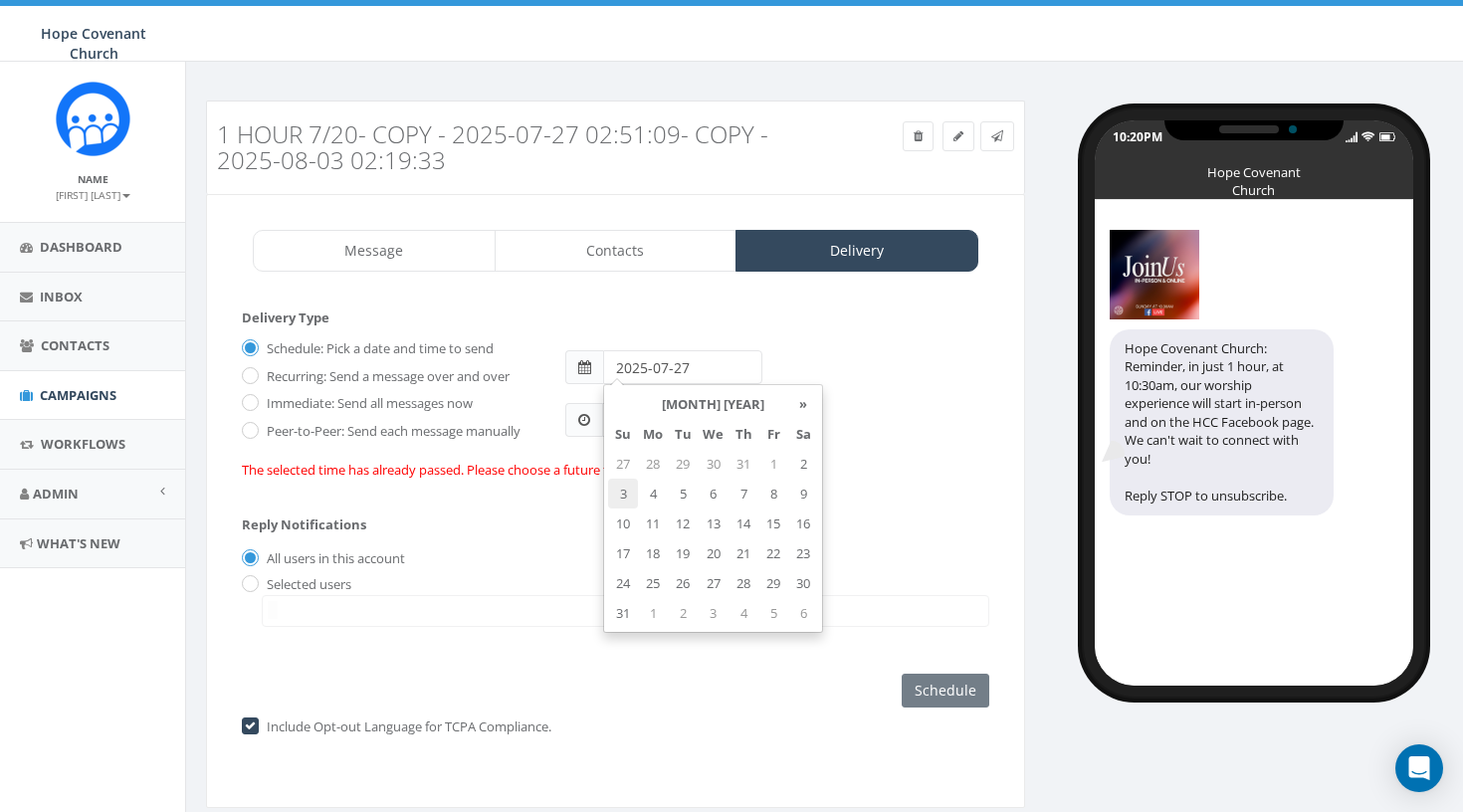 click on "3" at bounding box center [623, 494] 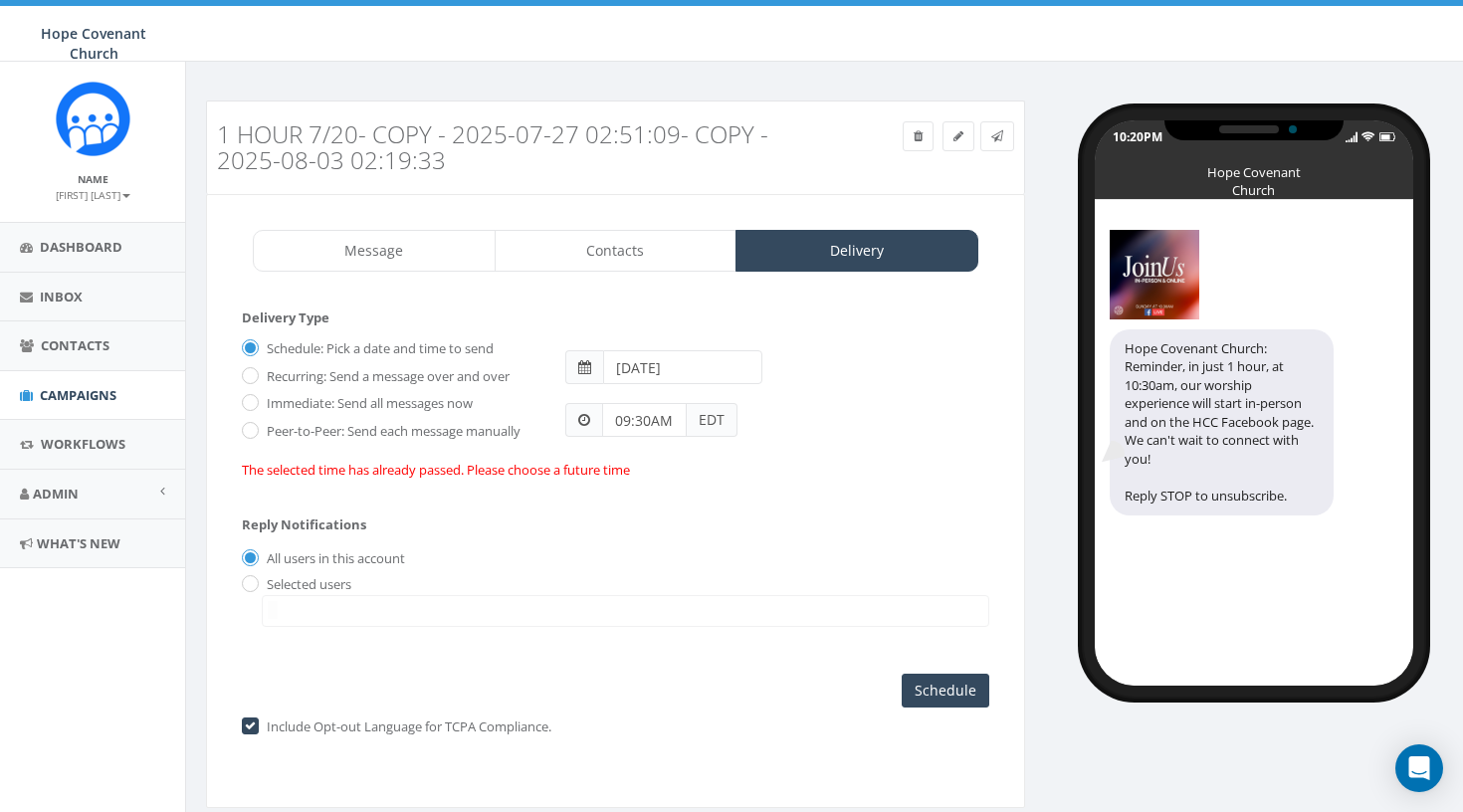 click on "All users in this account" at bounding box center (615, 559) 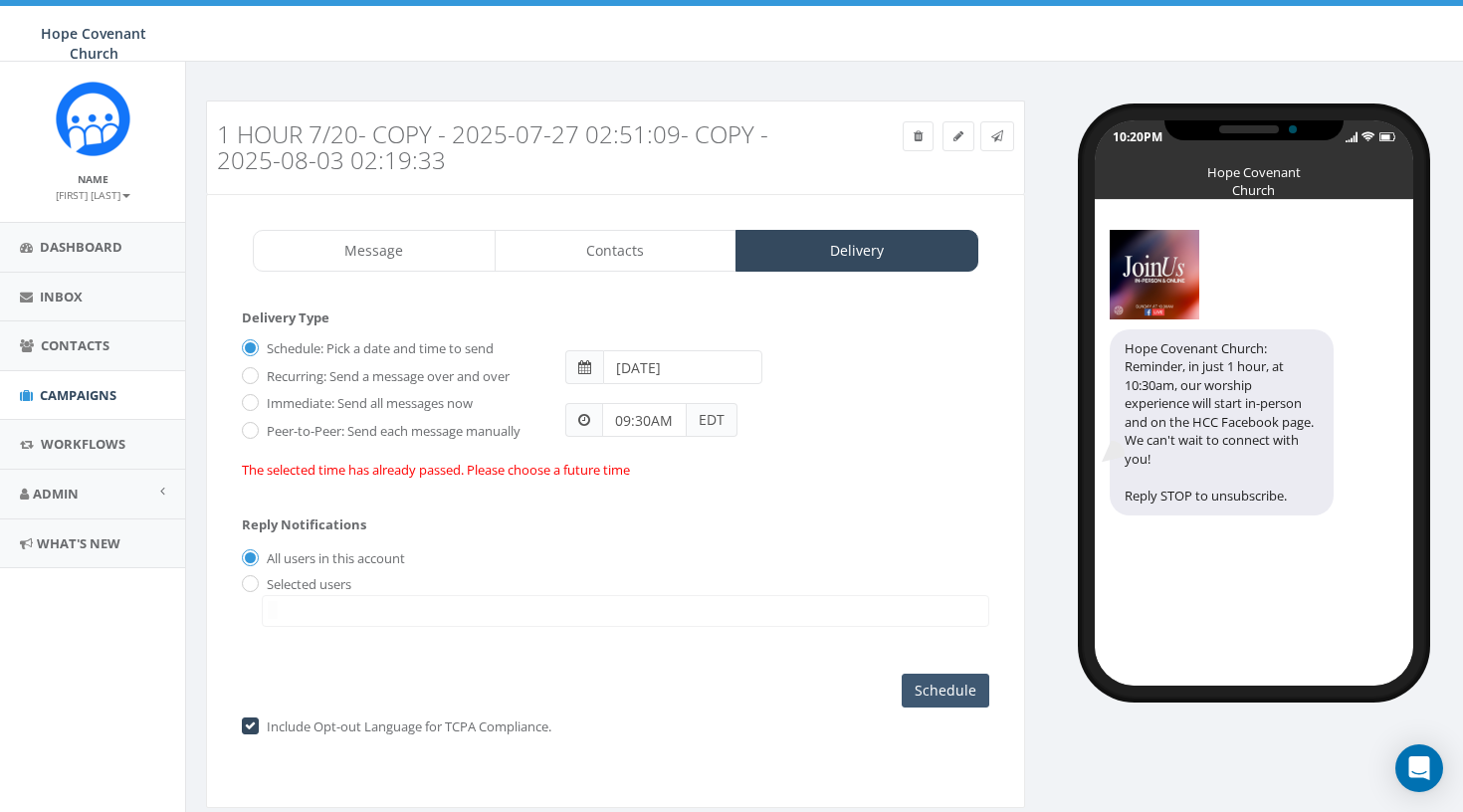 click on "Schedule" at bounding box center [945, 691] 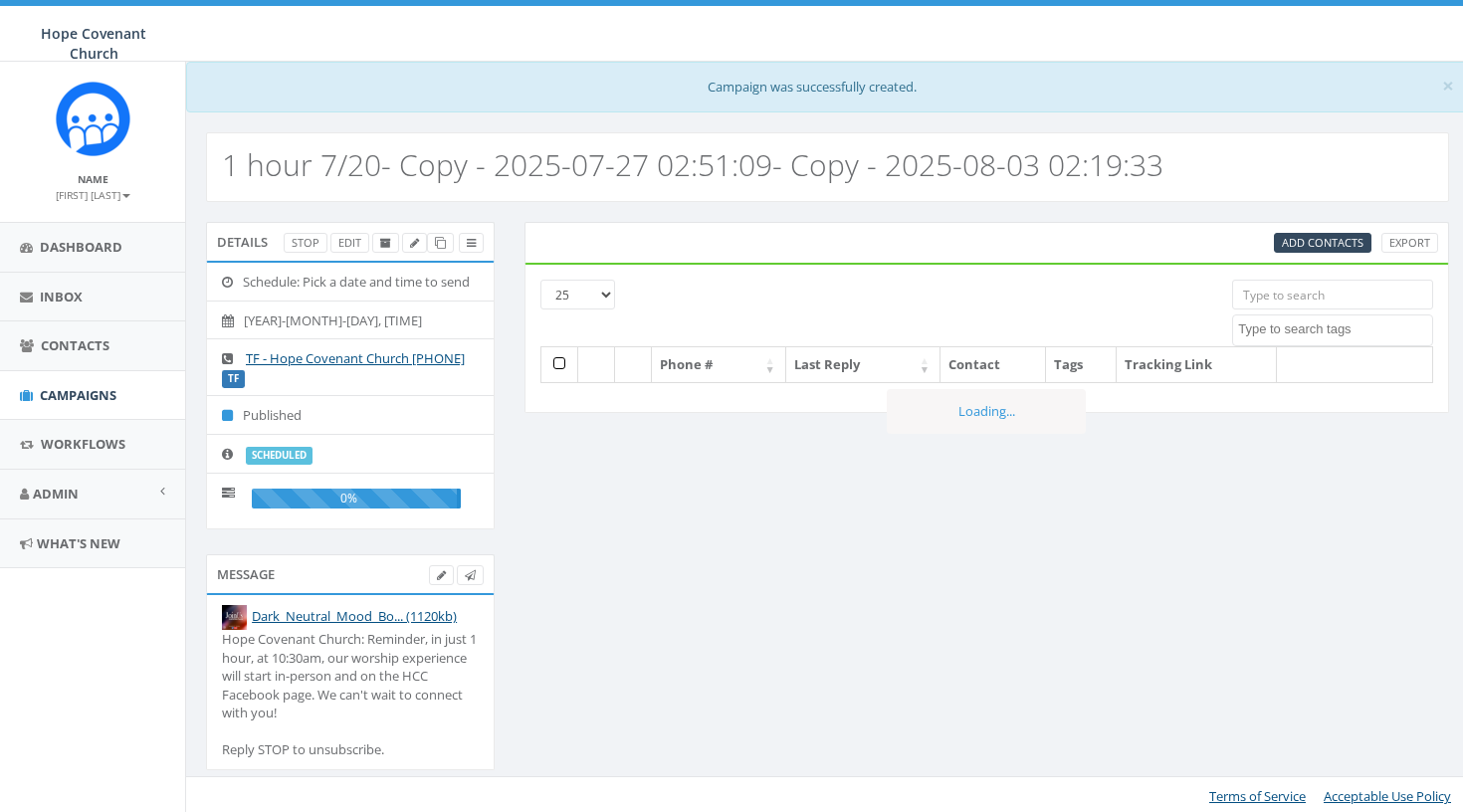 select 